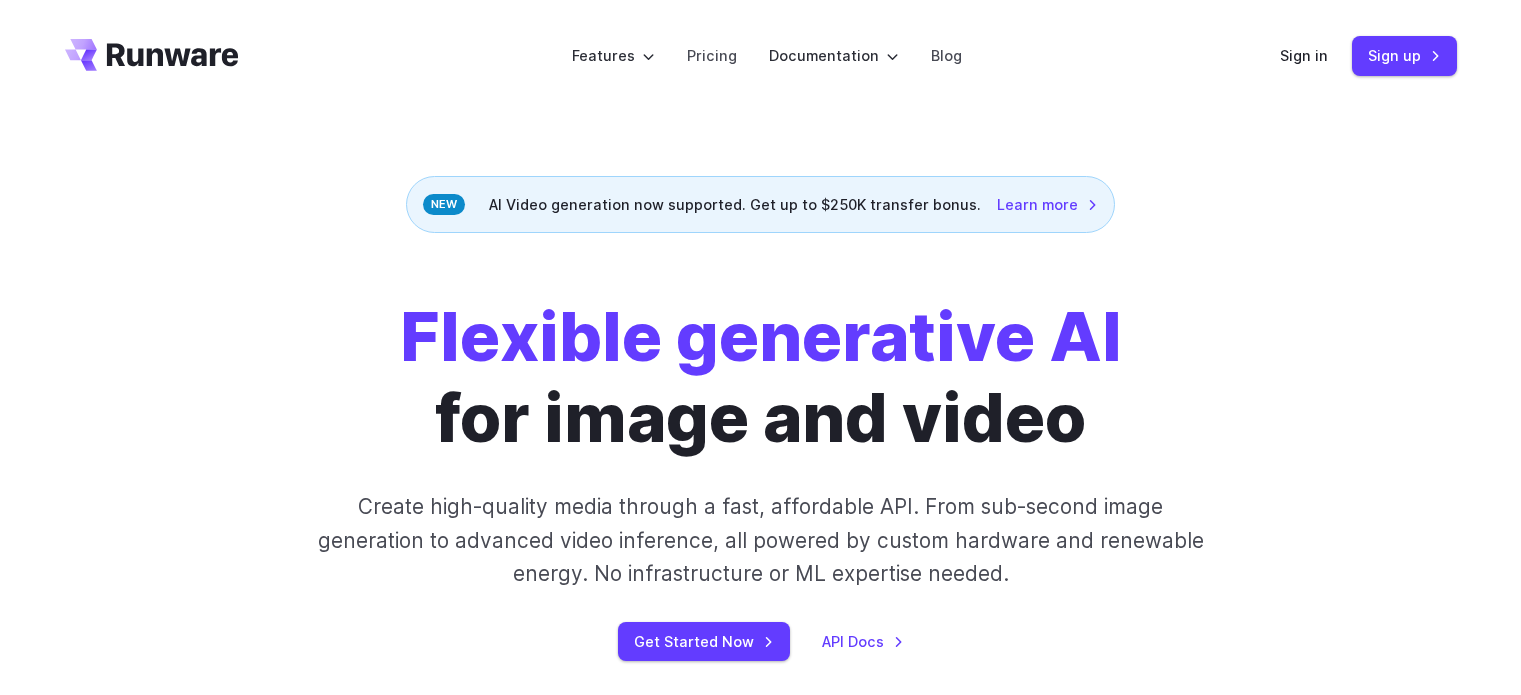 scroll, scrollTop: 0, scrollLeft: 0, axis: both 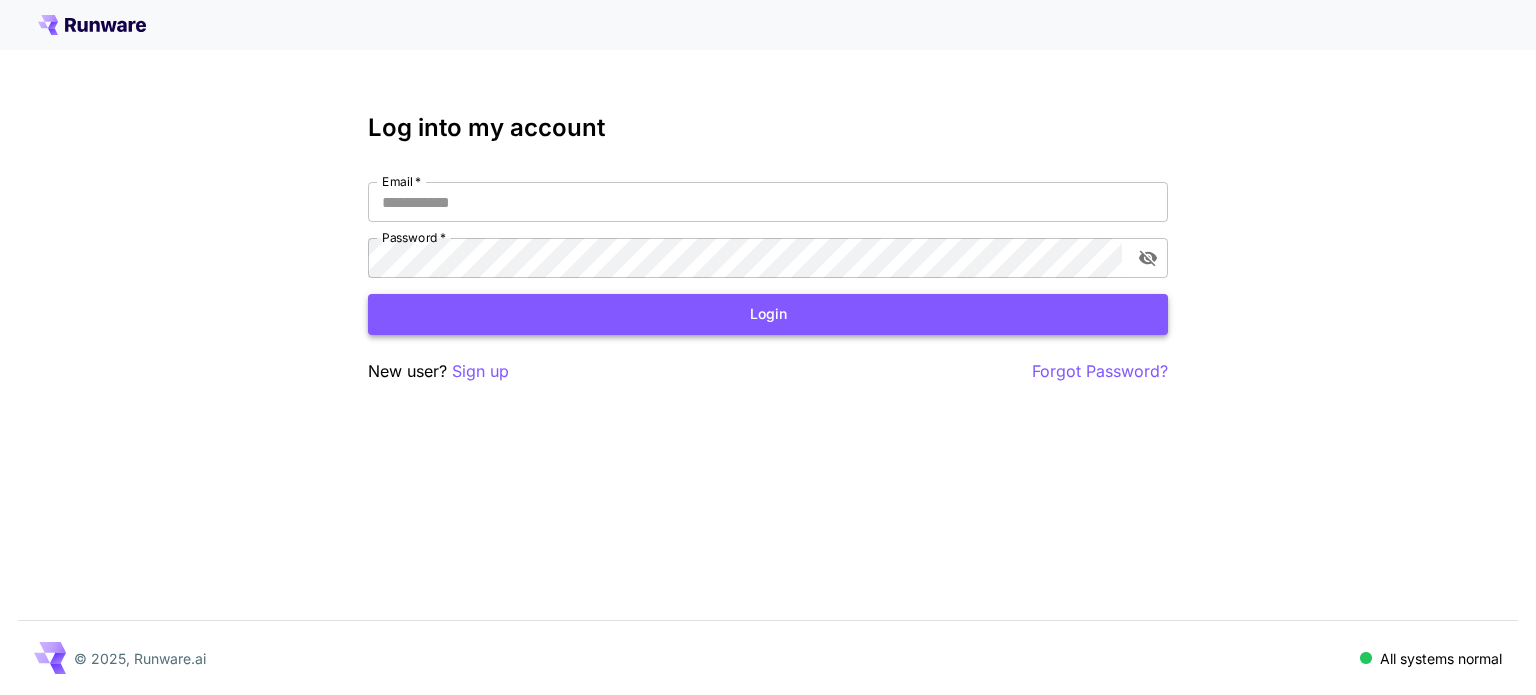 type on "**********" 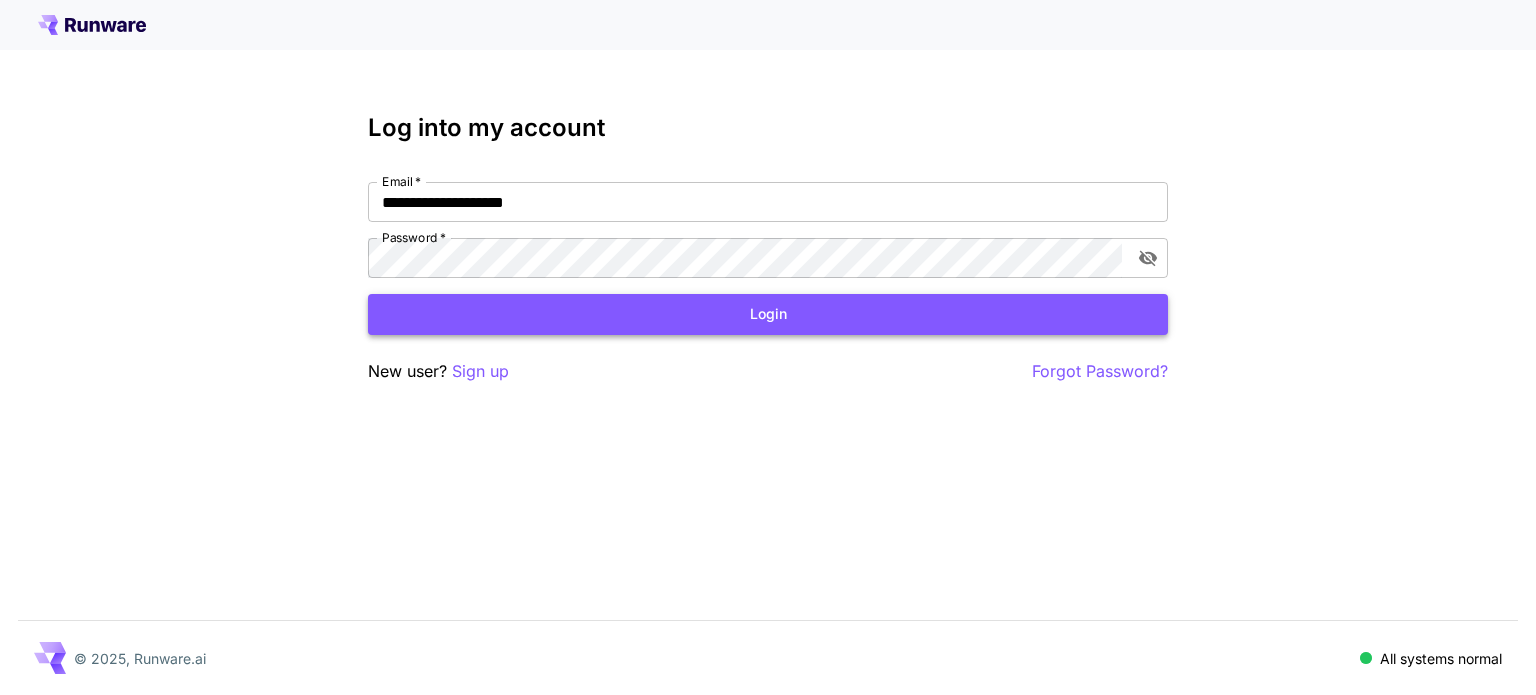 click on "Login" at bounding box center [768, 314] 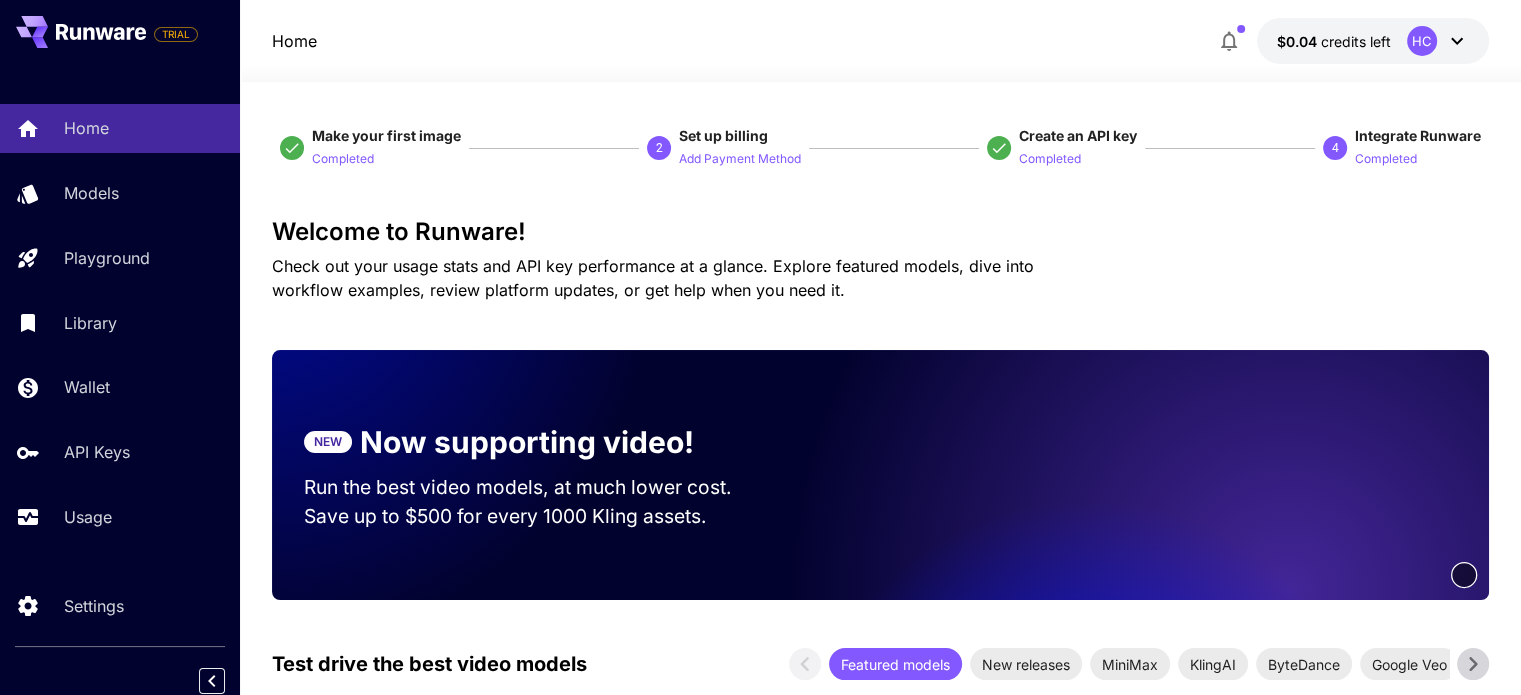 click on "$0.04    credits left  HC" at bounding box center [1373, 41] 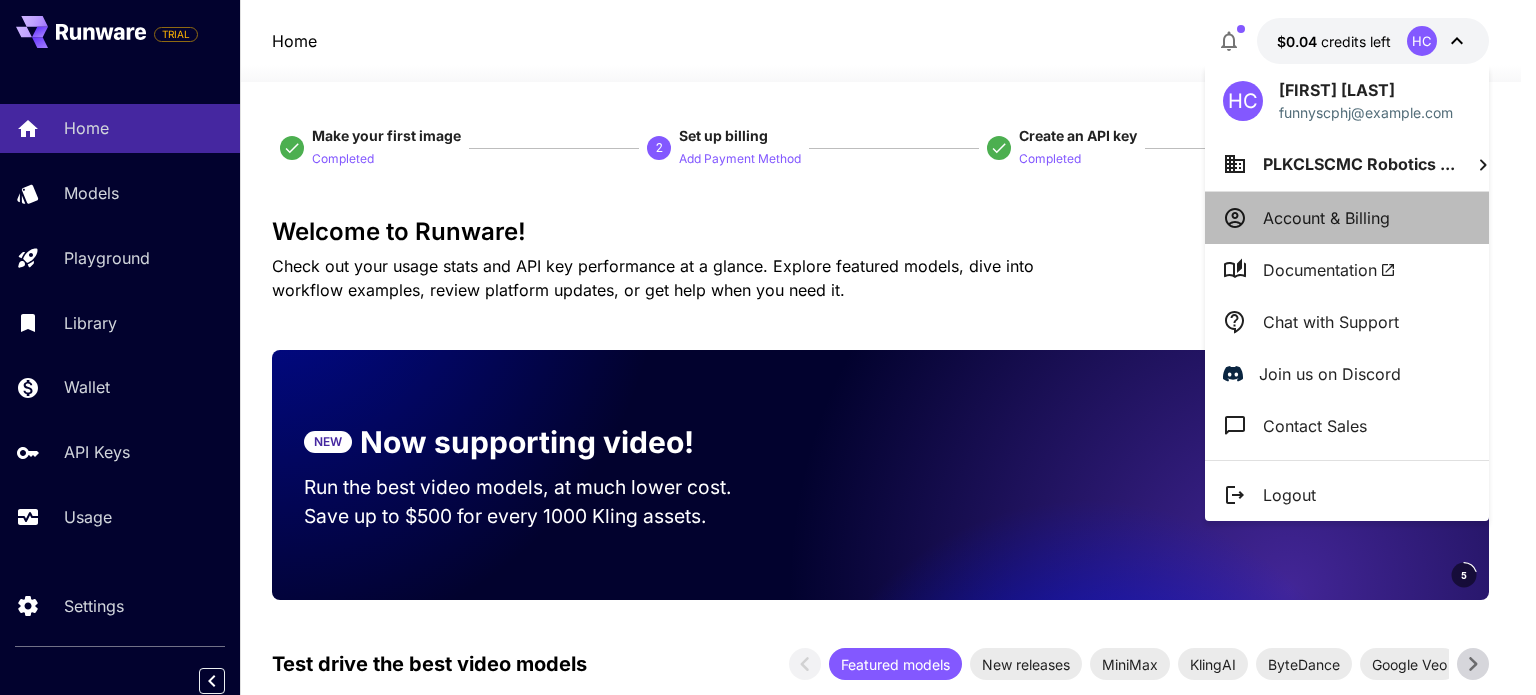 click on "Account & Billing" at bounding box center (1326, 218) 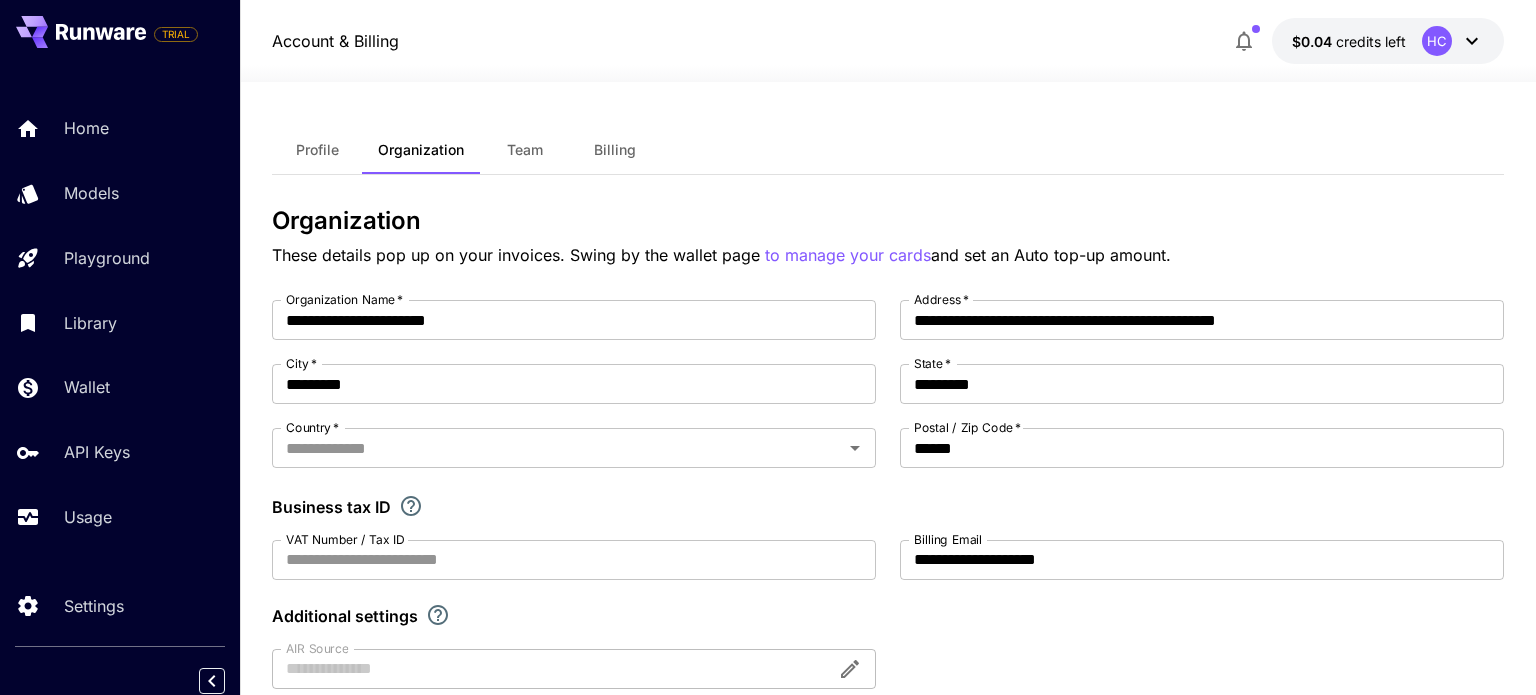 type on "*****" 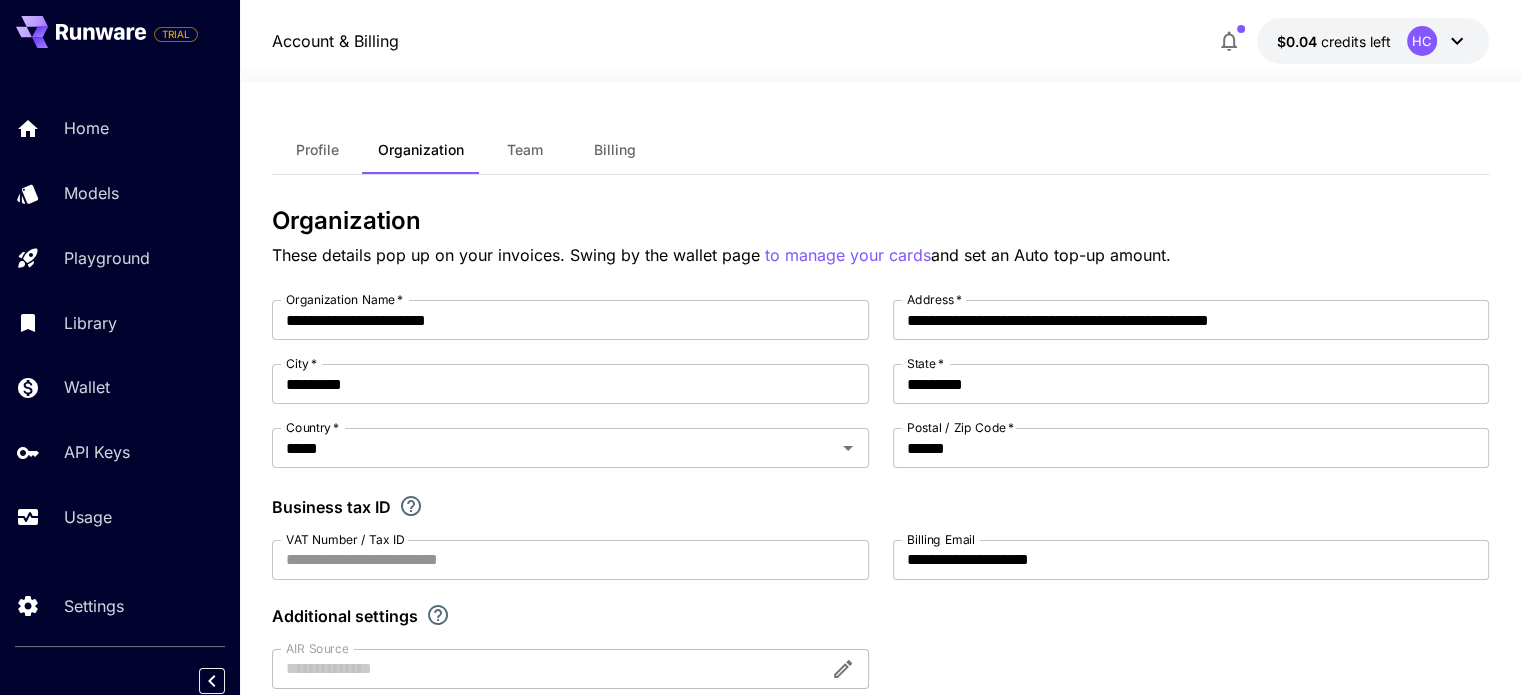 click on "$0.04    credits left  HC" at bounding box center [880, 41] 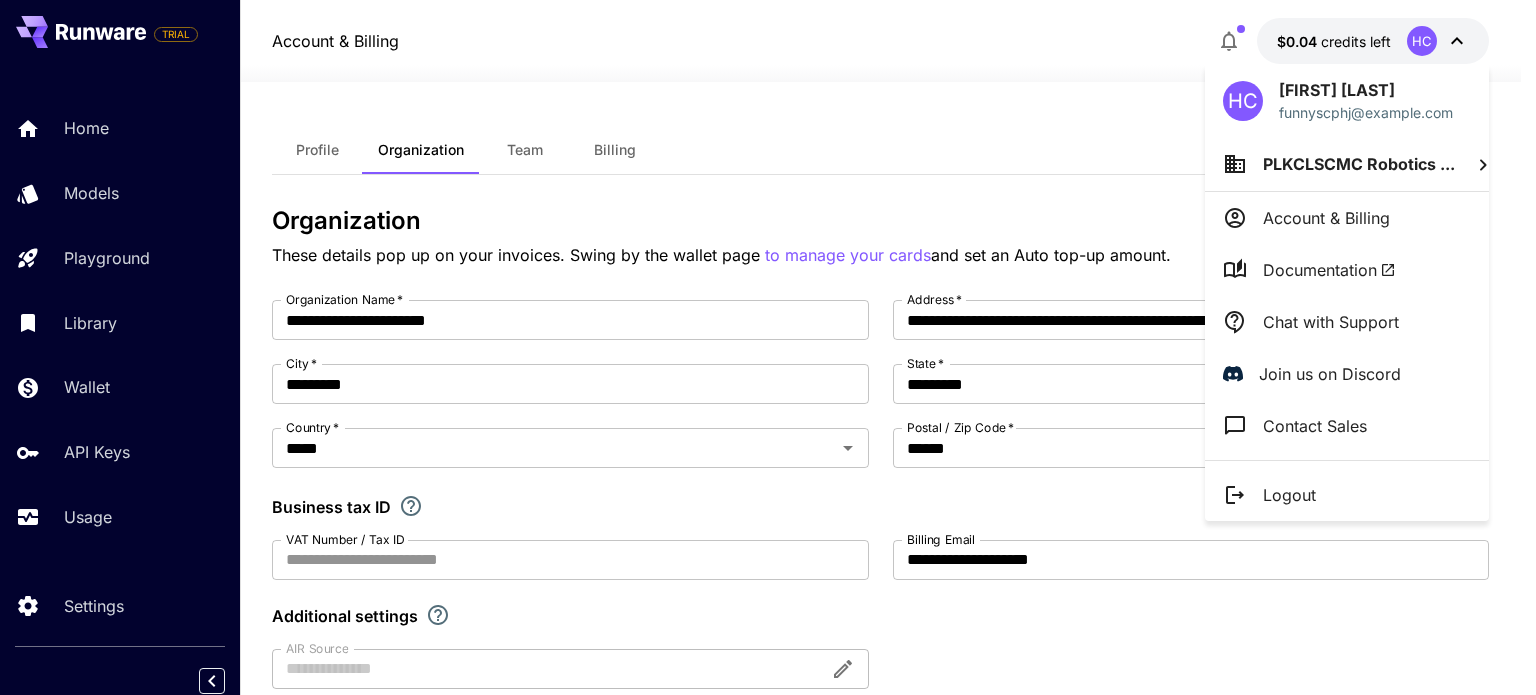 click on "Account & Billing" at bounding box center (1326, 218) 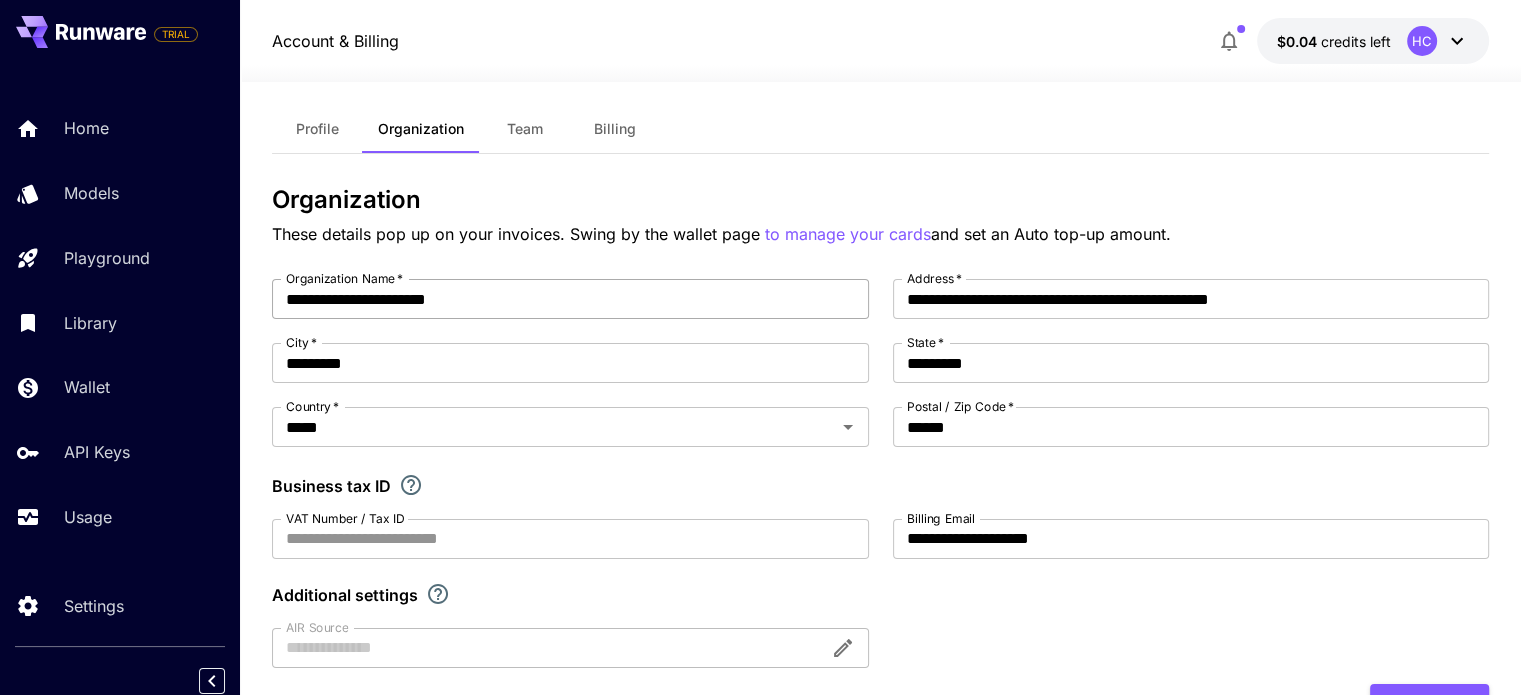 scroll, scrollTop: 0, scrollLeft: 0, axis: both 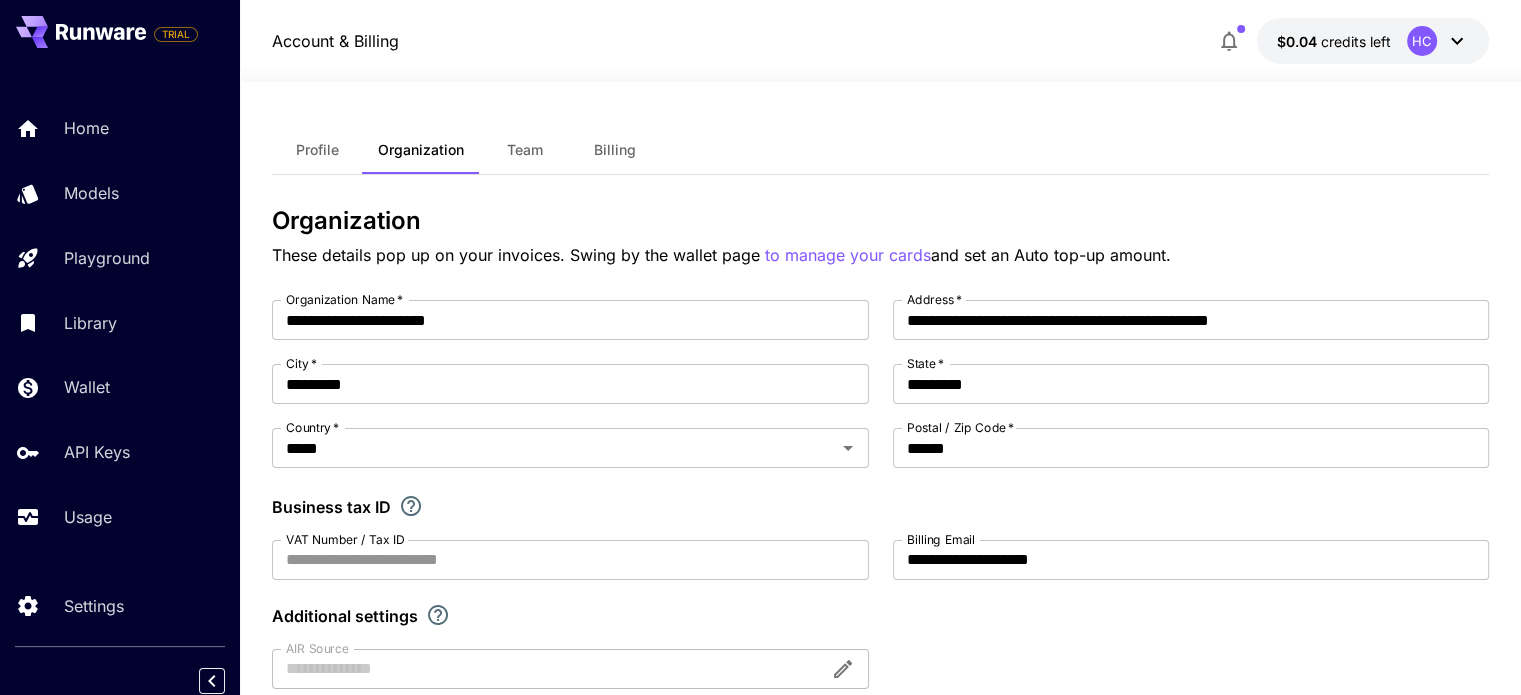 click on "Billing" at bounding box center [615, 150] 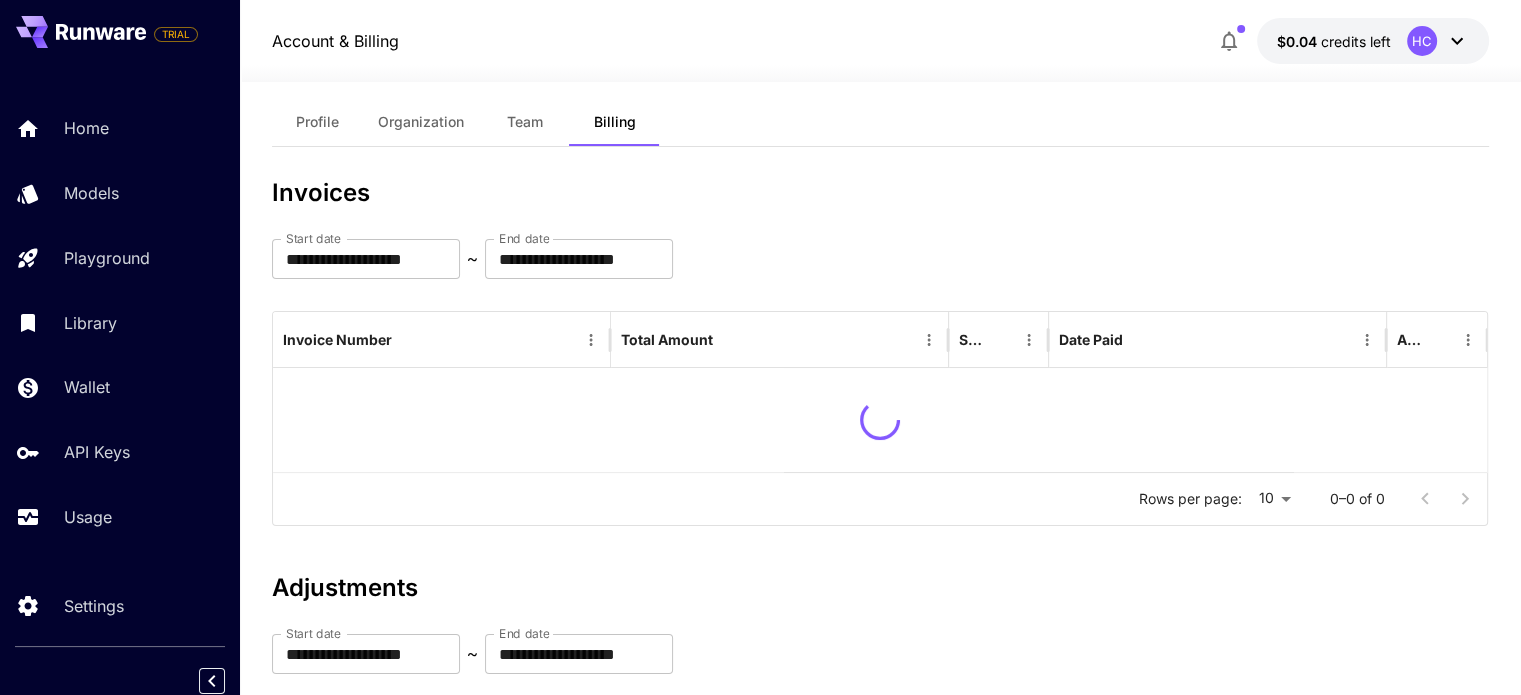 scroll, scrollTop: 312, scrollLeft: 0, axis: vertical 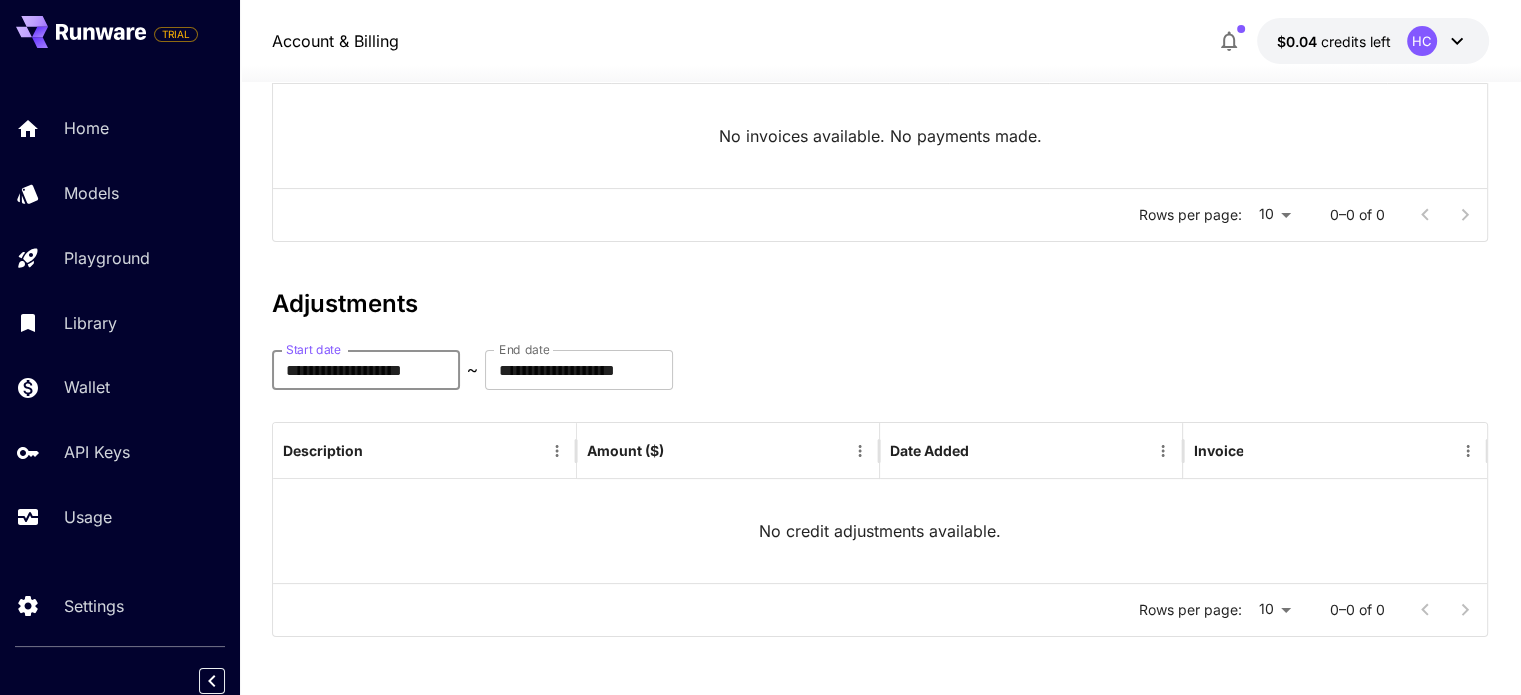 click on "**********" at bounding box center (366, 370) 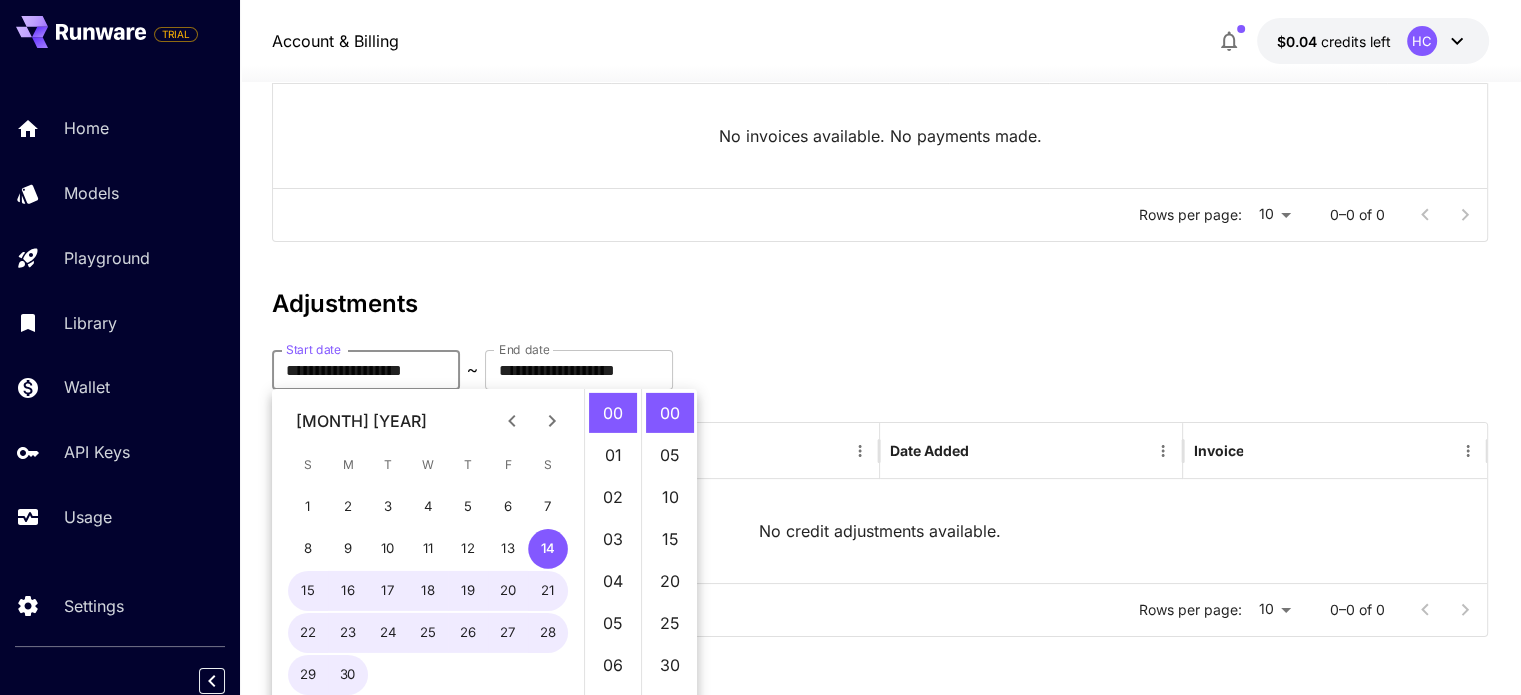 click on "[MONTH] [YEAR]" at bounding box center (428, 421) 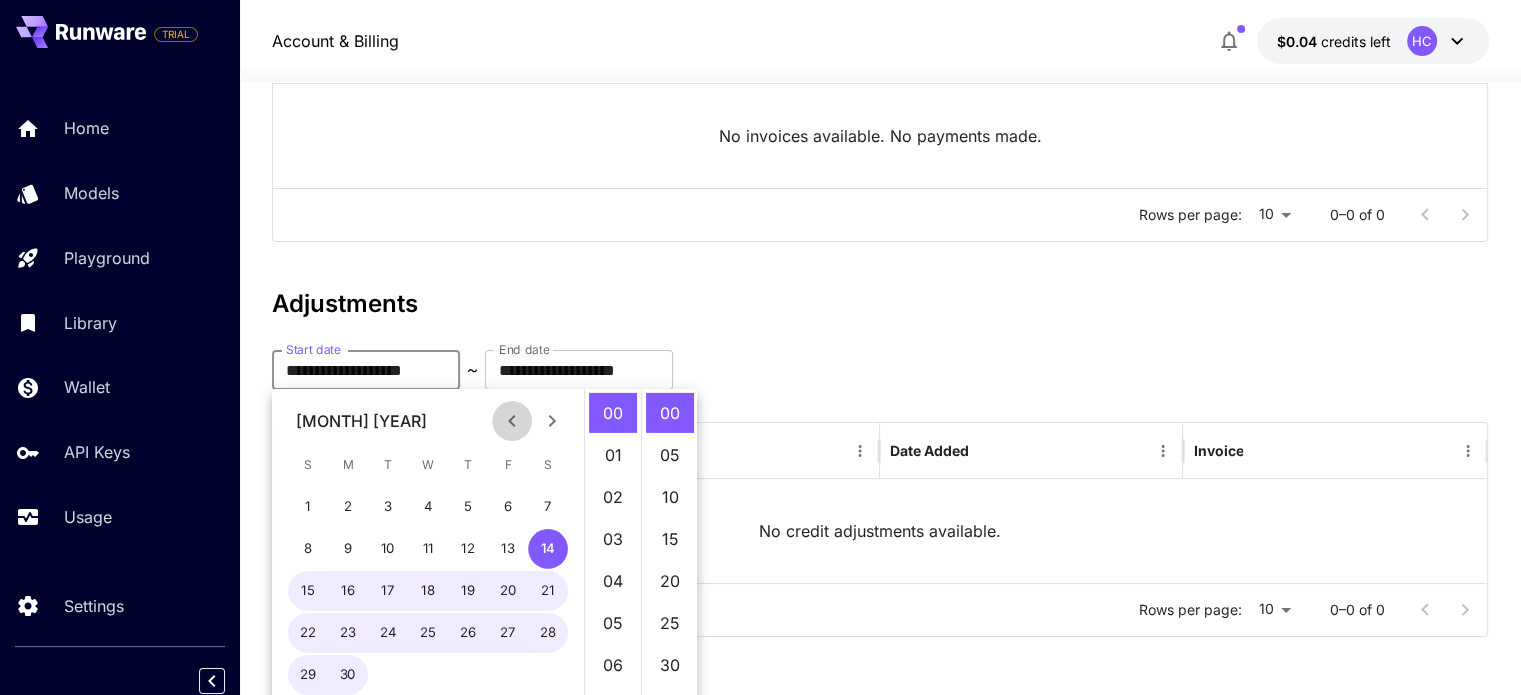 click 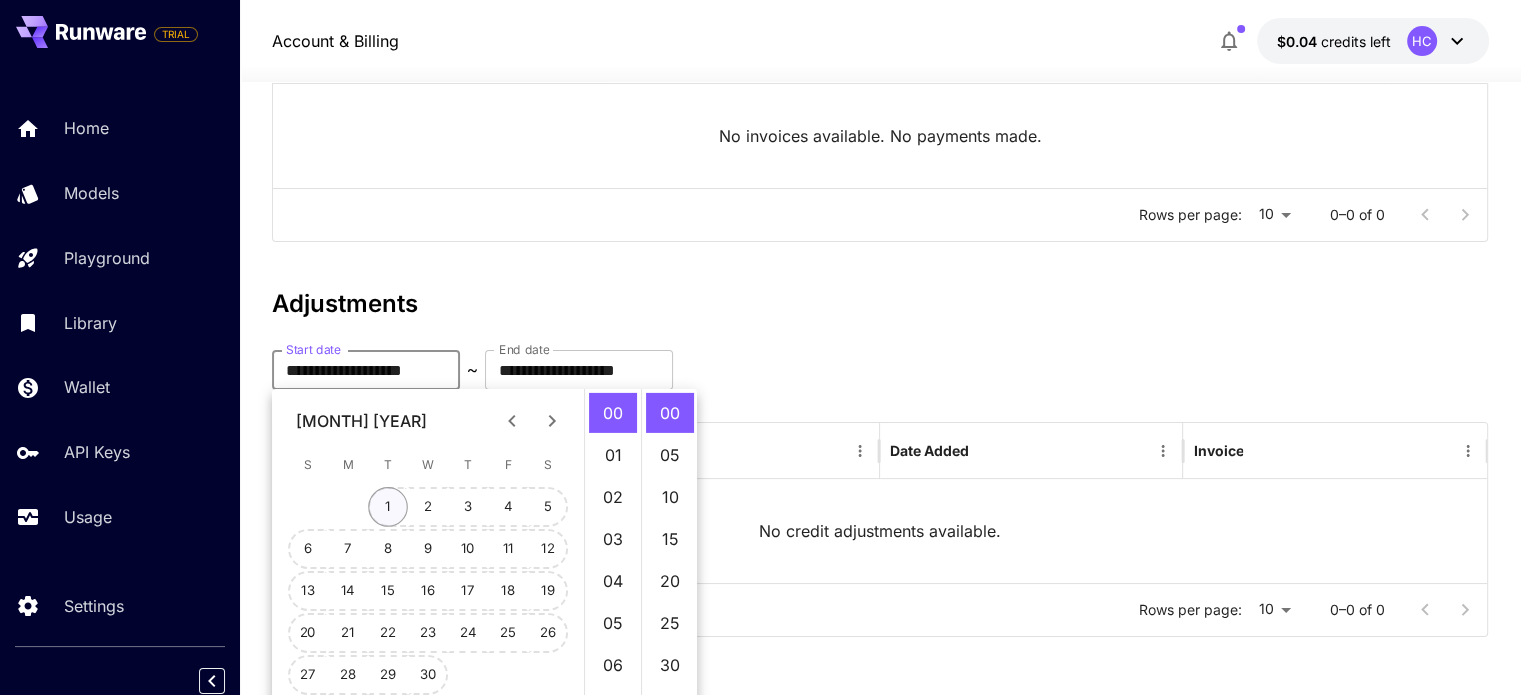 click on "1" at bounding box center [388, 507] 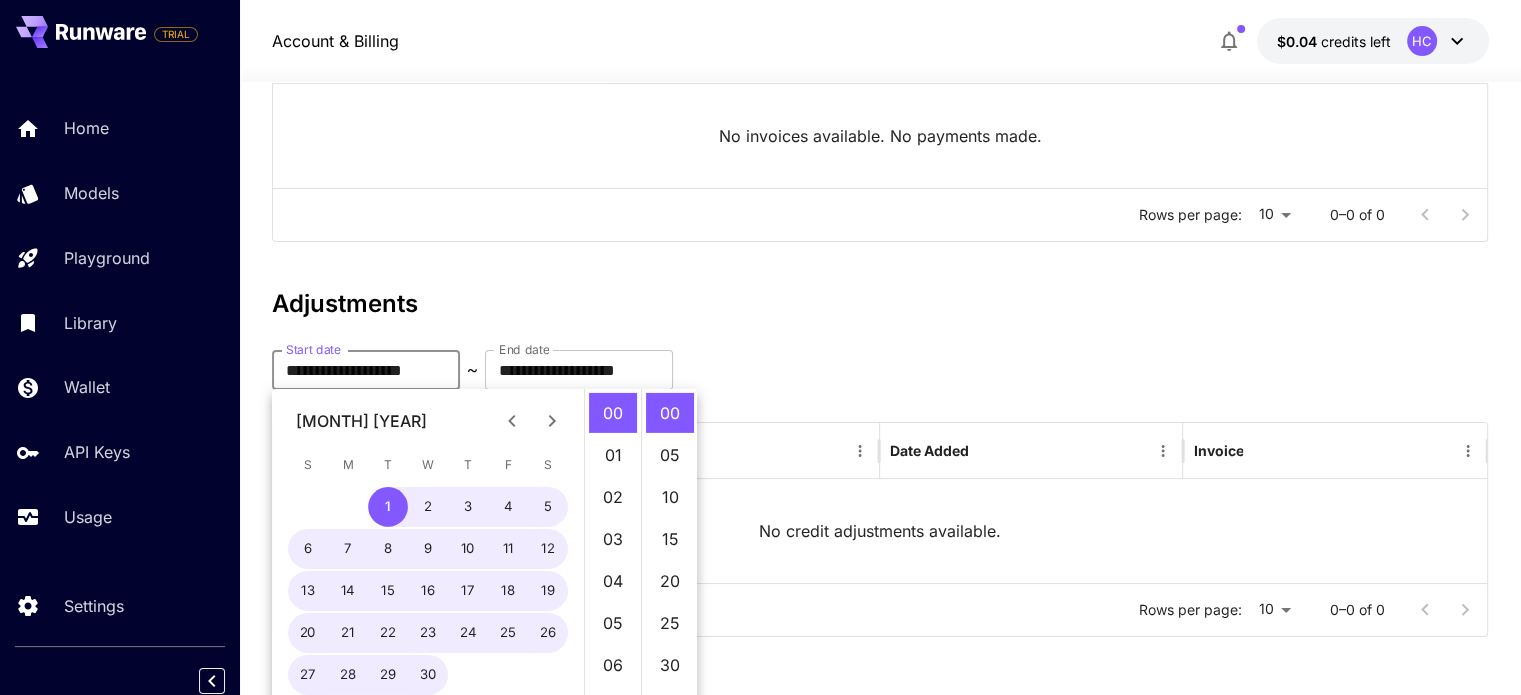 type on "**********" 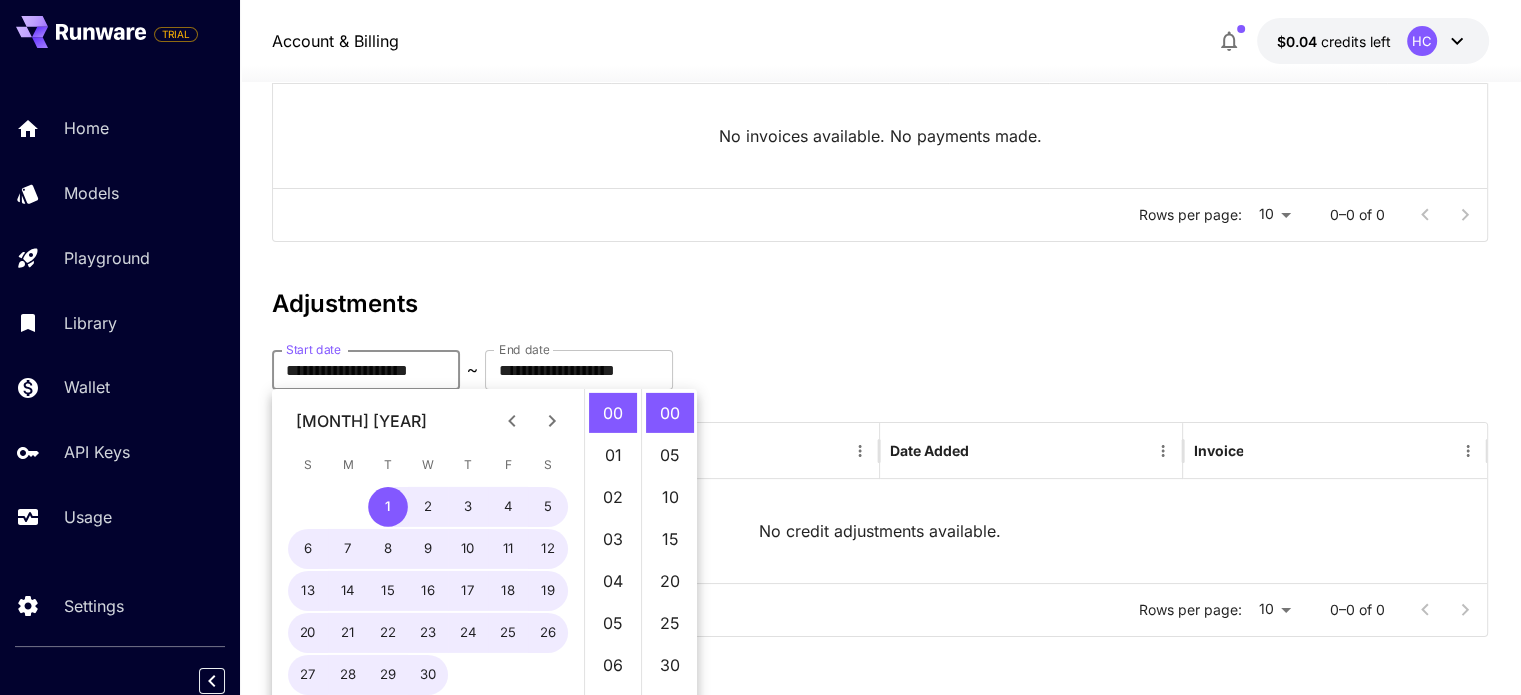 click on "Rows per page: 10 ** 0–0 of 0" at bounding box center (880, 215) 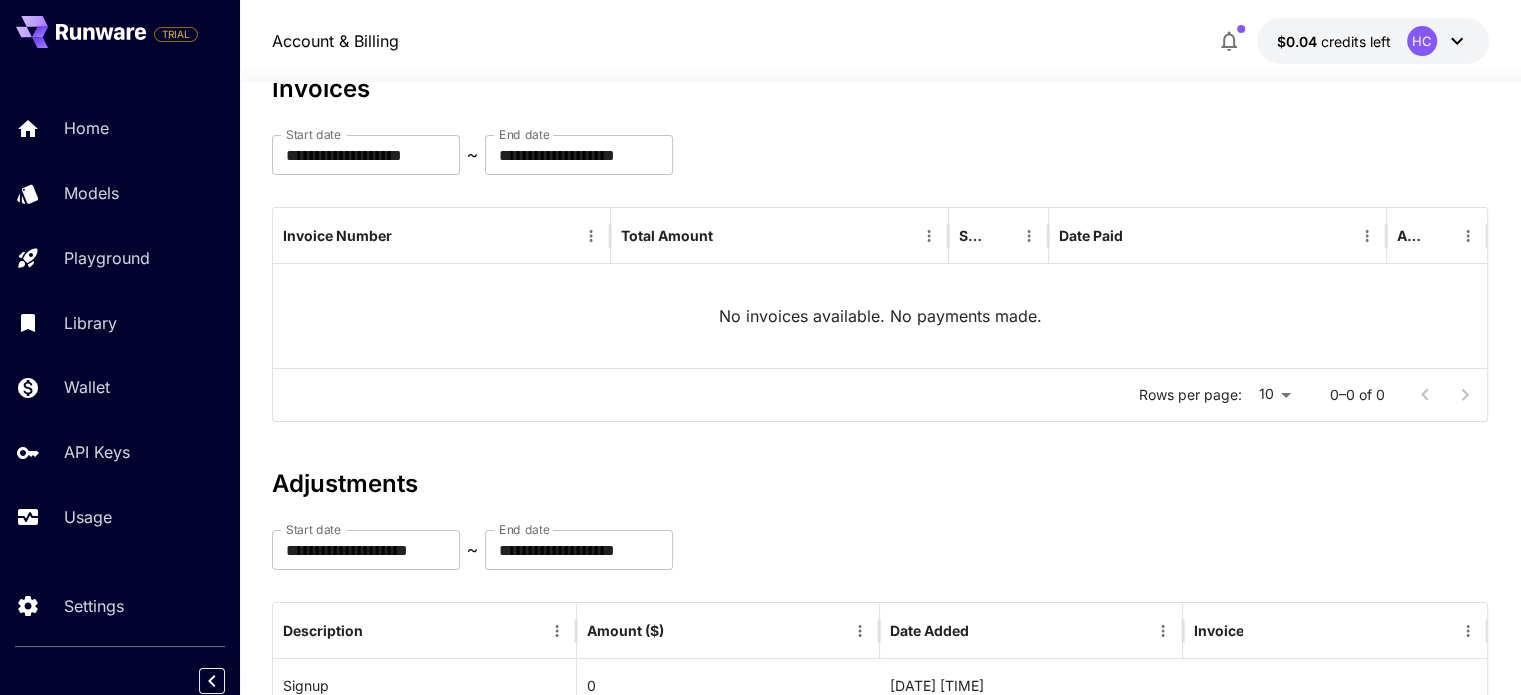 scroll, scrollTop: 94, scrollLeft: 0, axis: vertical 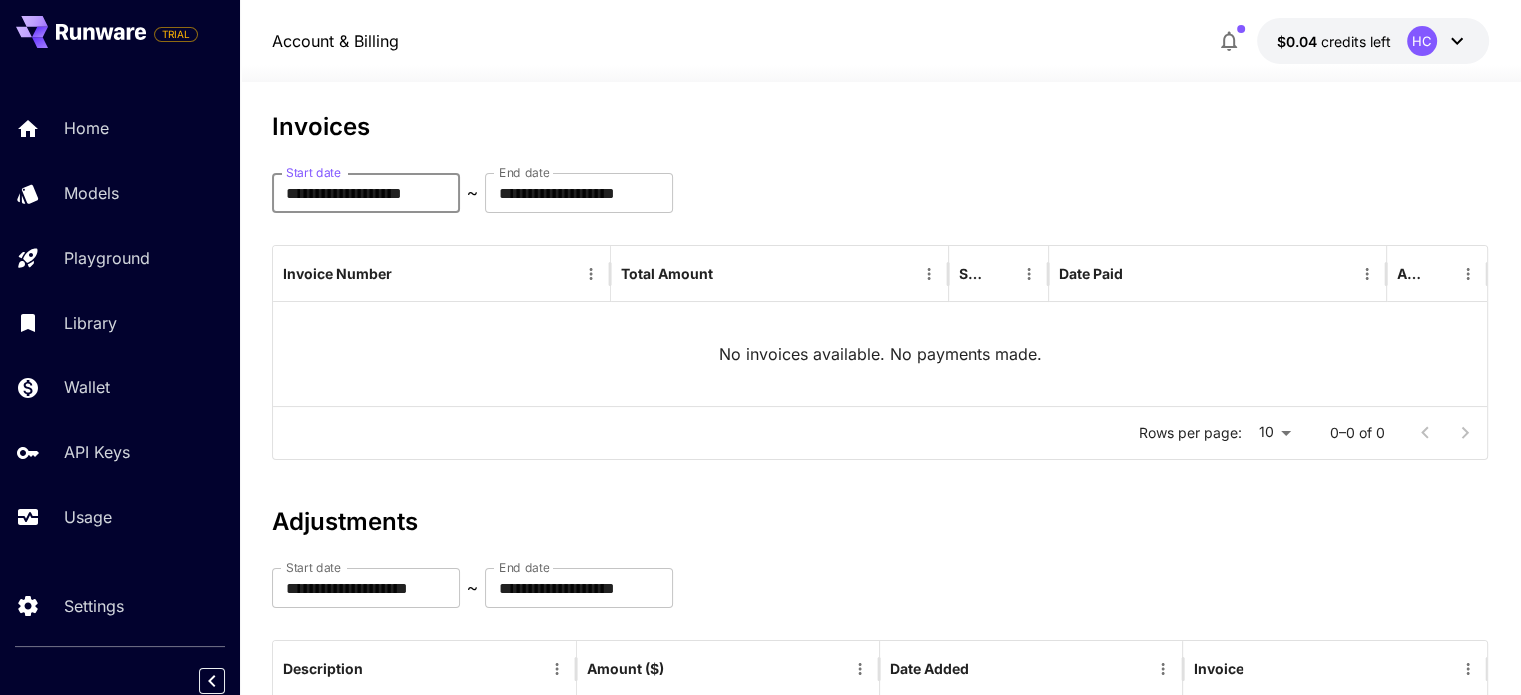 click on "**********" at bounding box center (366, 193) 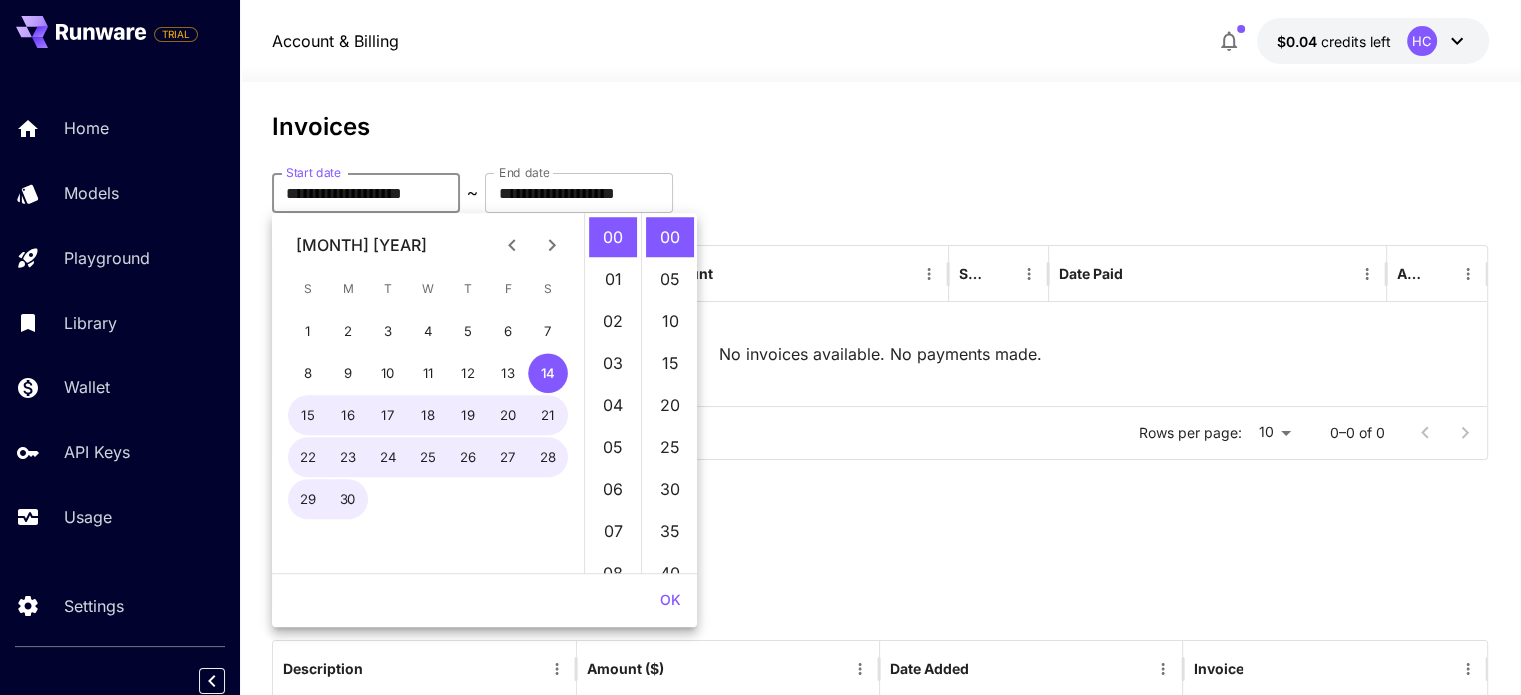 click 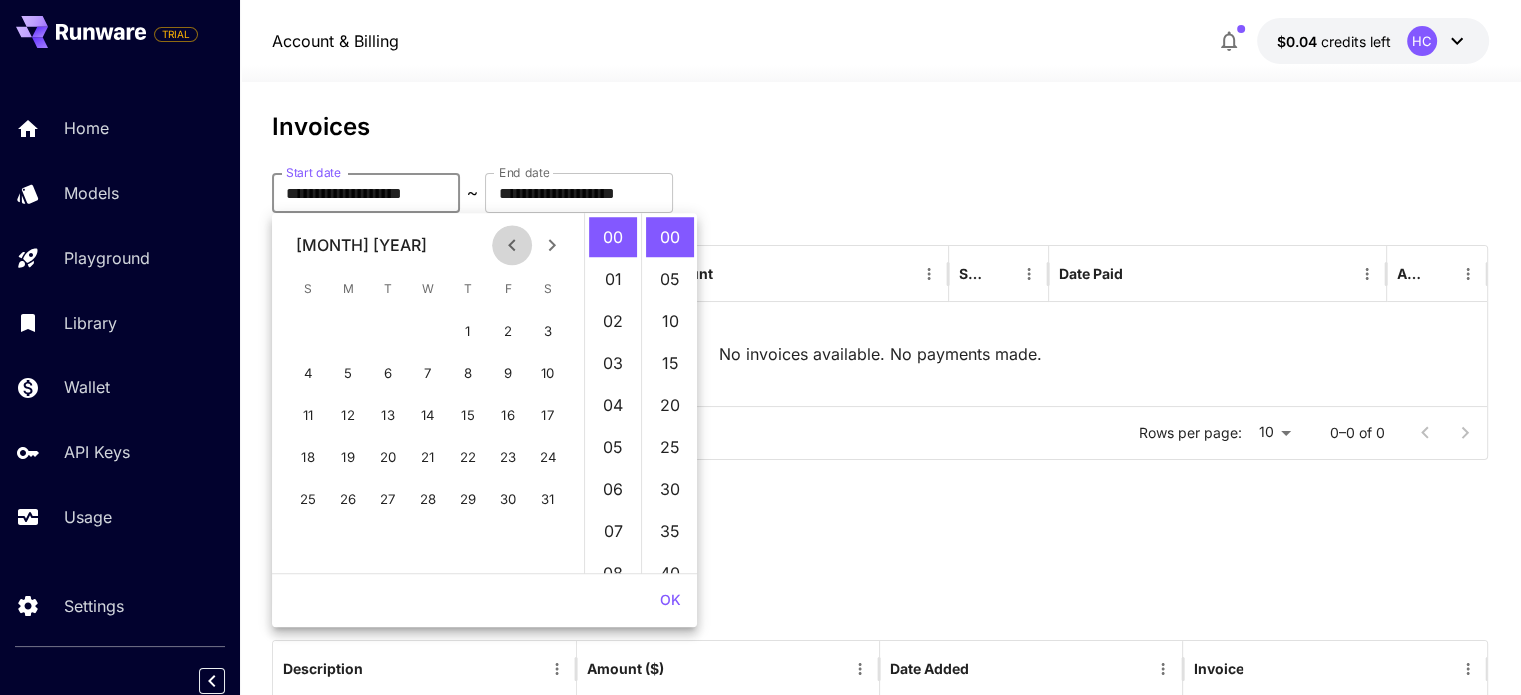 click 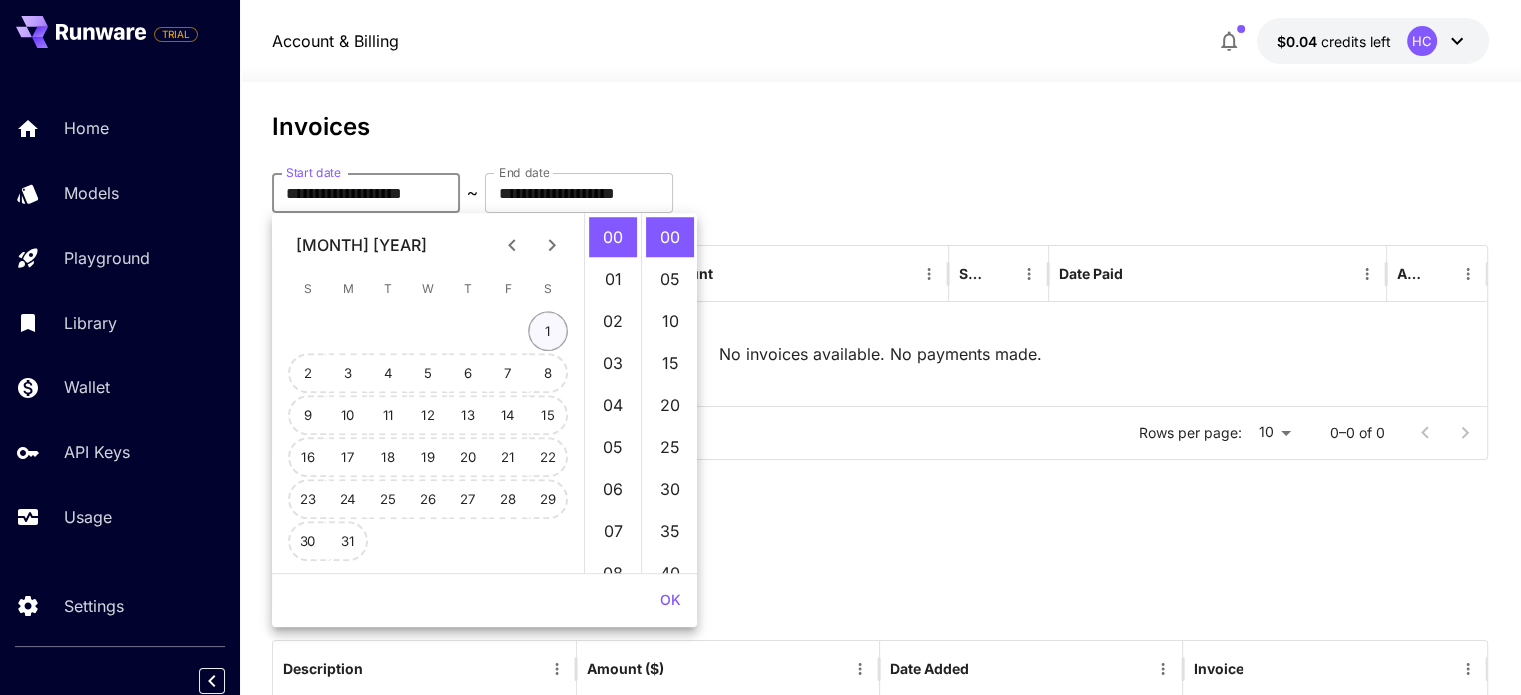 click on "1" at bounding box center (548, 331) 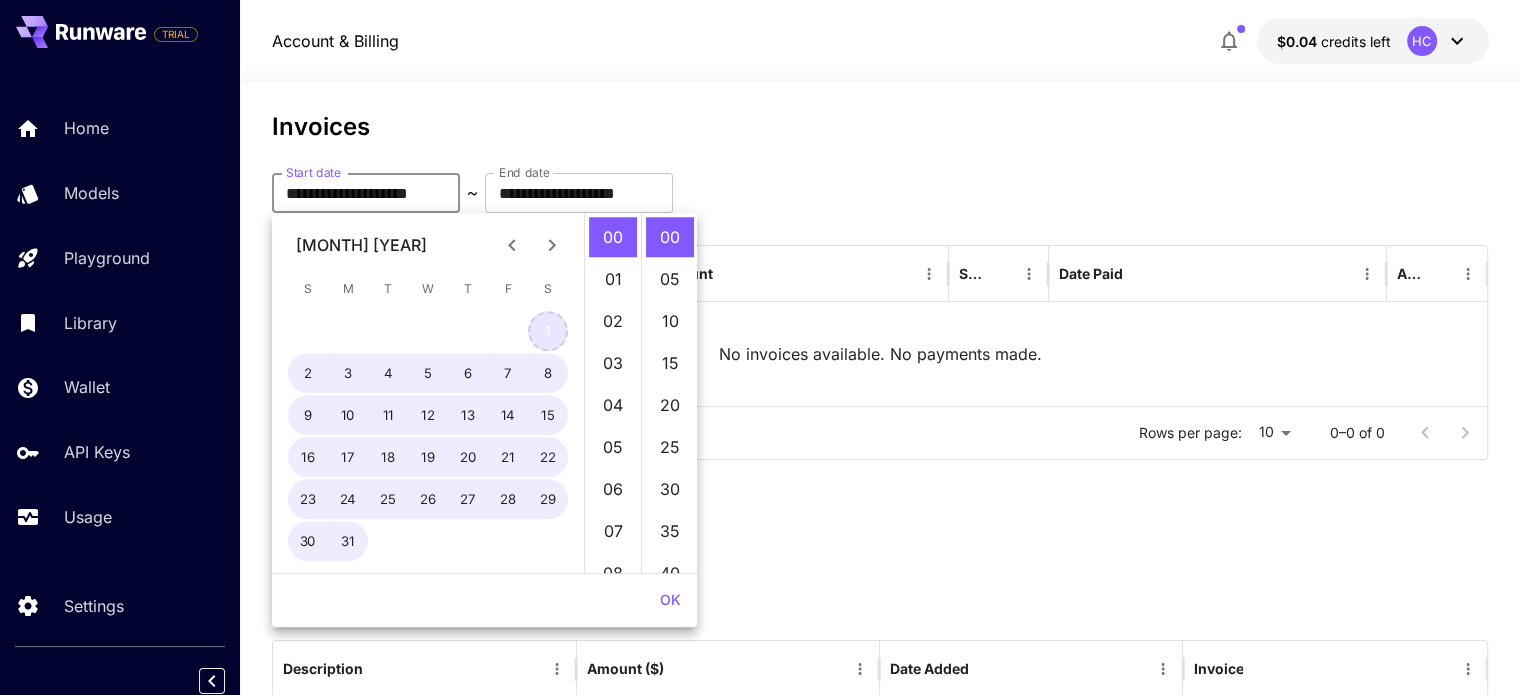 type on "**********" 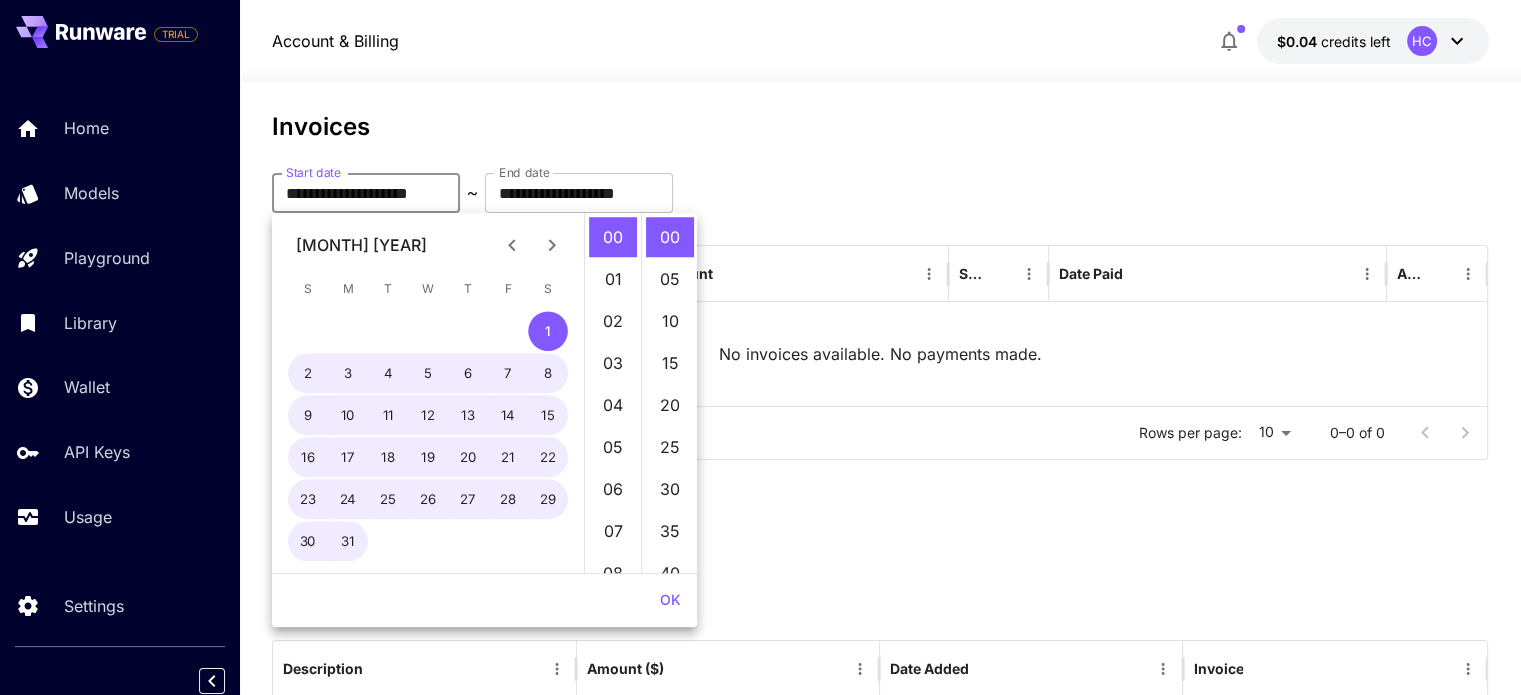 click on "**********" at bounding box center (880, 425) 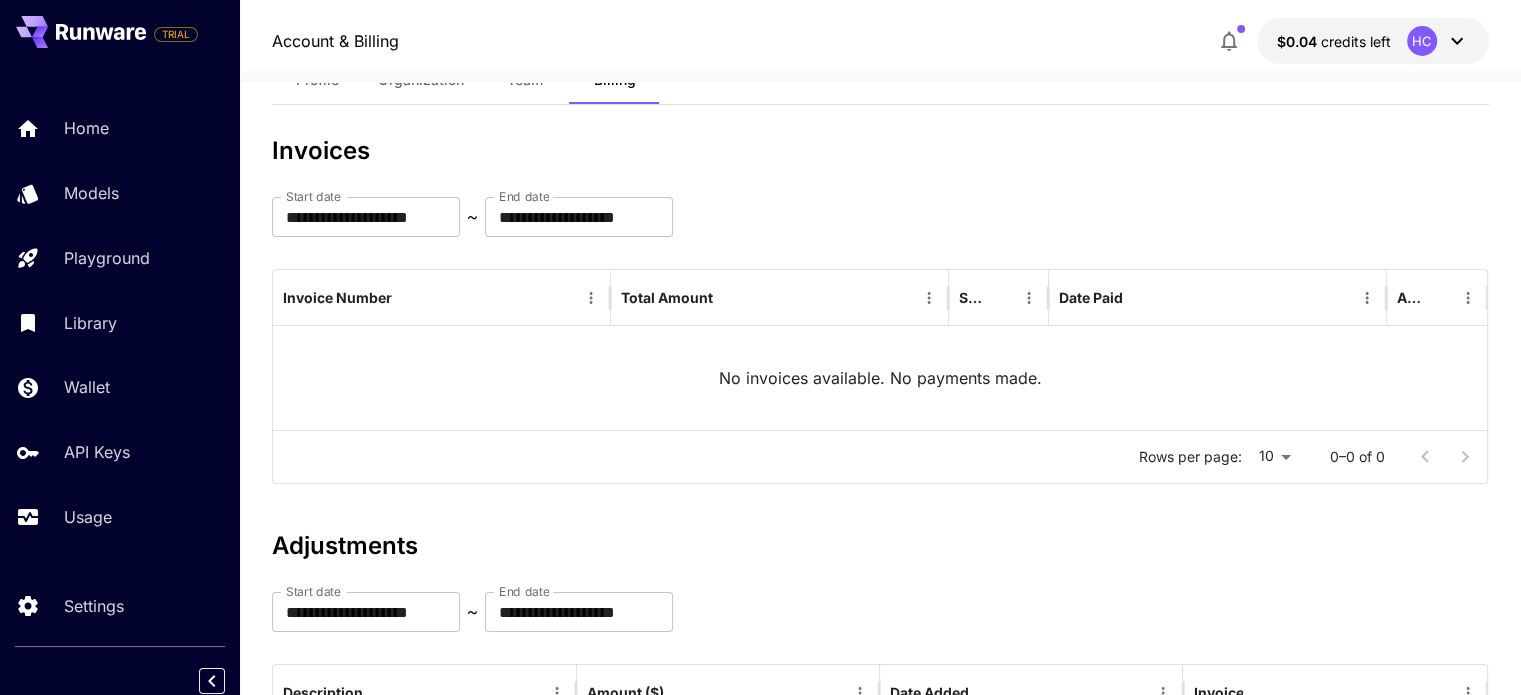 scroll, scrollTop: 0, scrollLeft: 0, axis: both 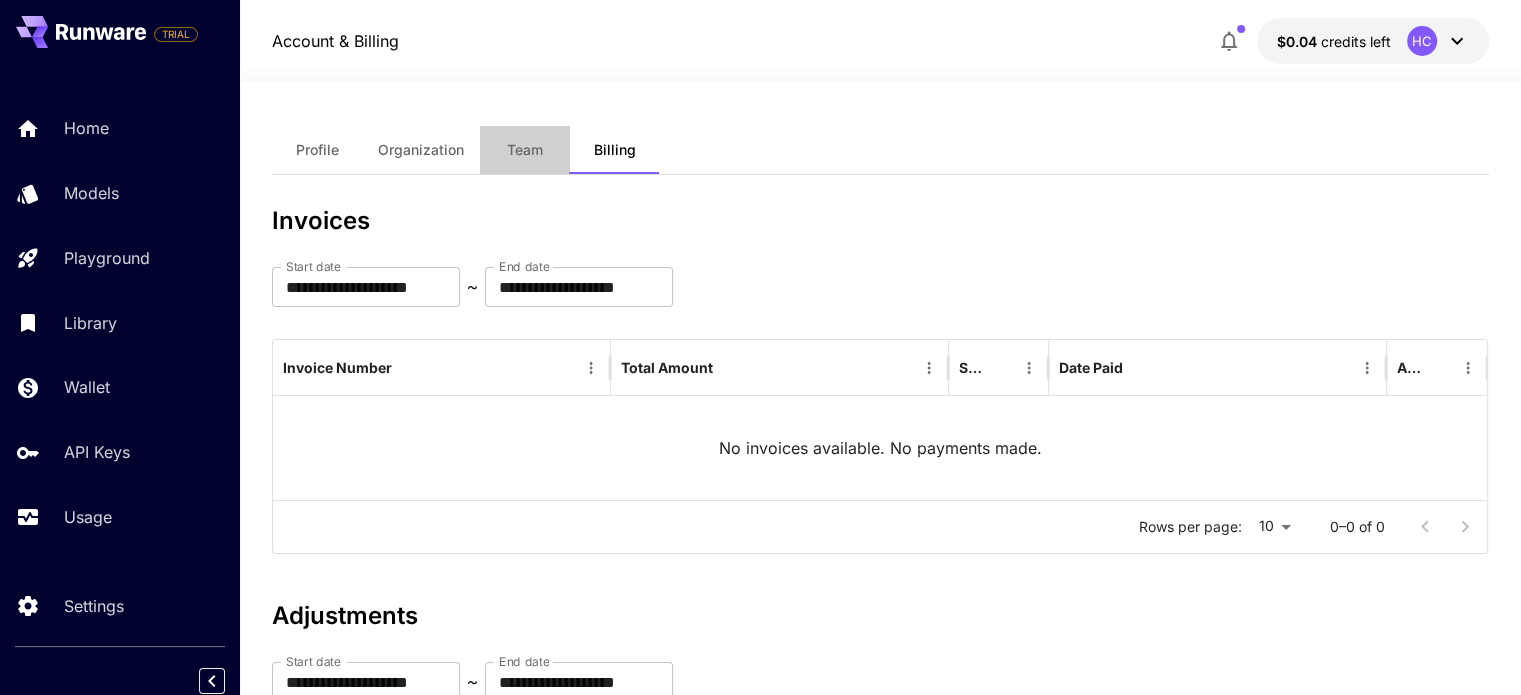 click on "Team" at bounding box center [525, 150] 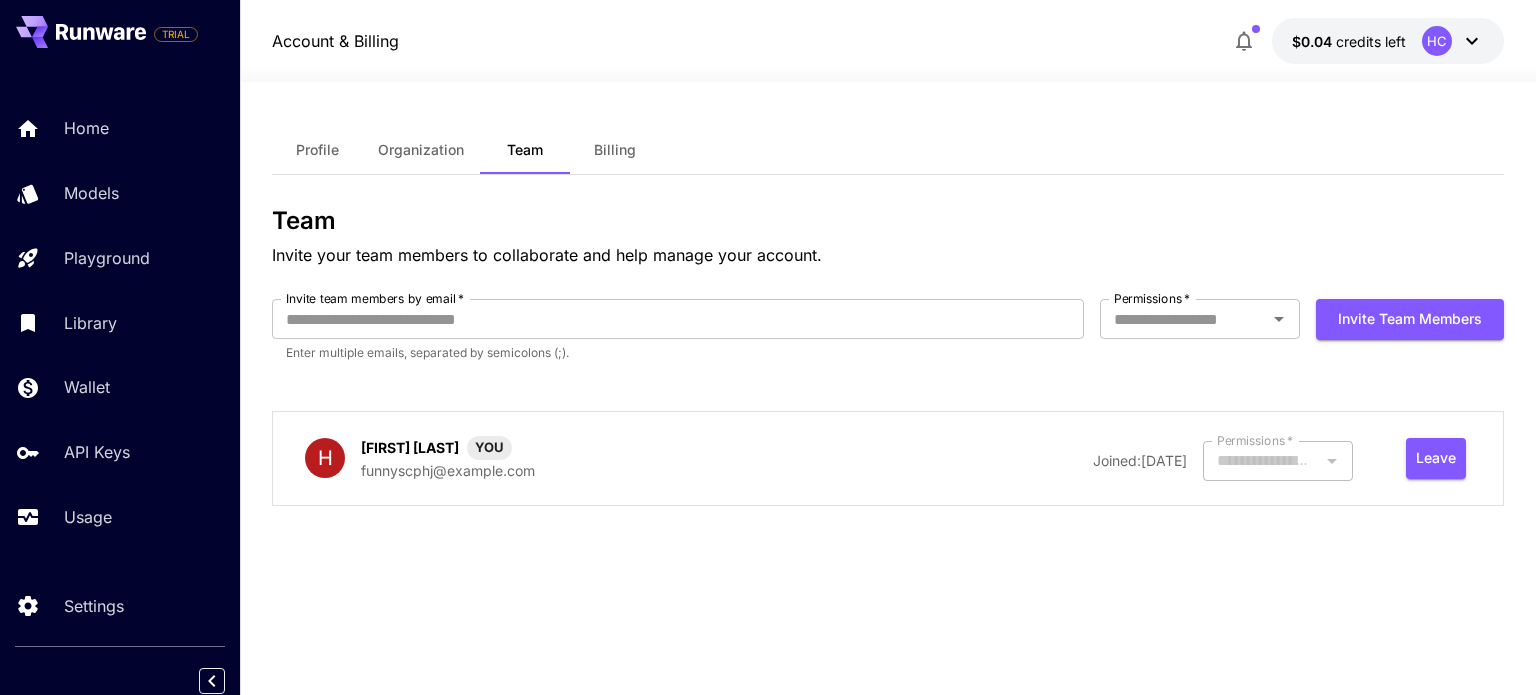 click on "Billing" at bounding box center (615, 150) 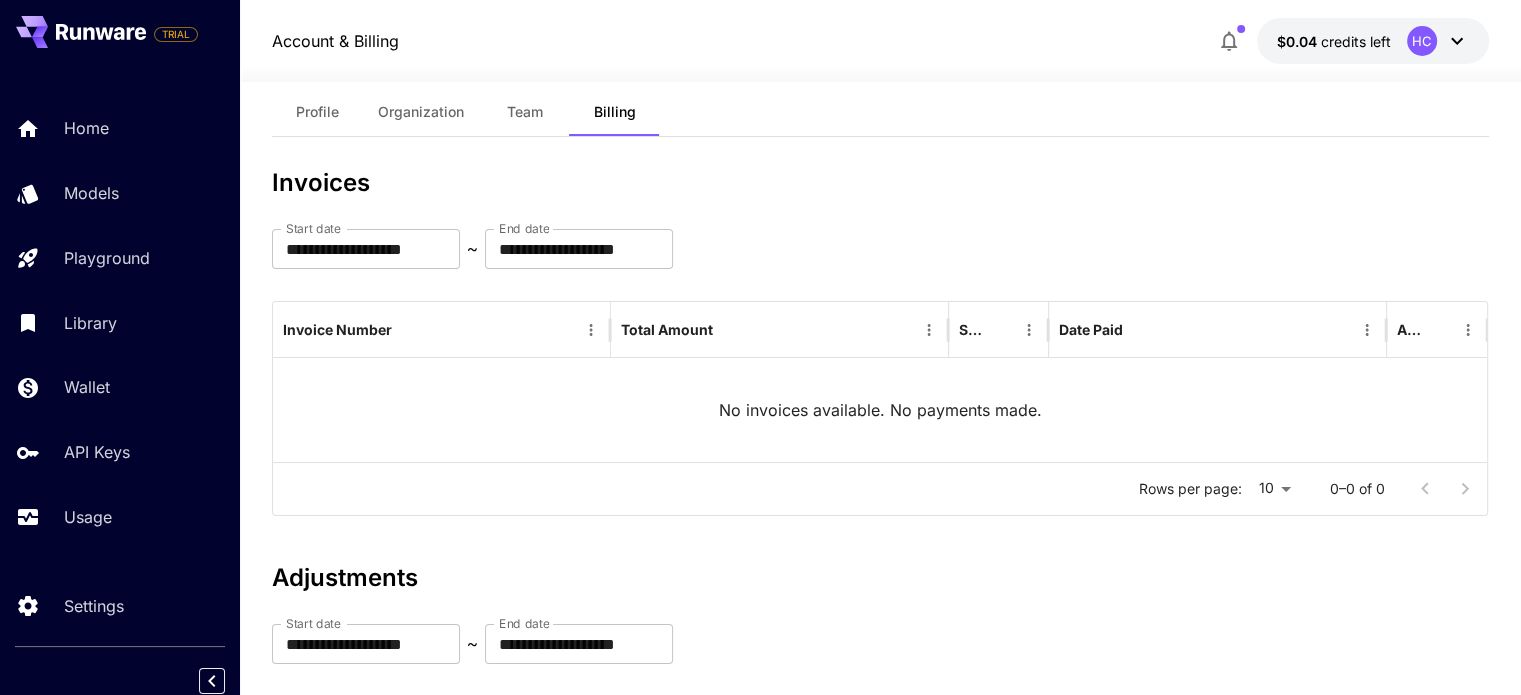 scroll, scrollTop: 0, scrollLeft: 0, axis: both 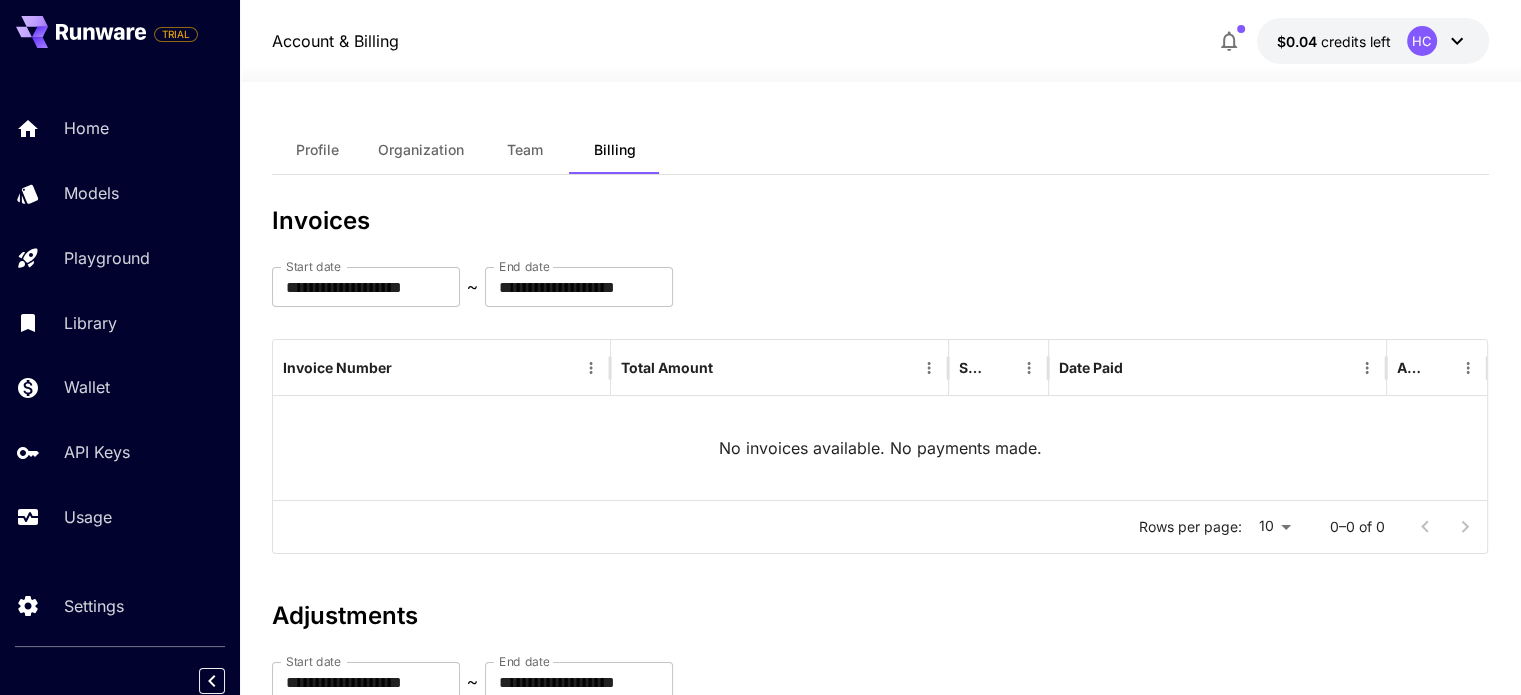 click on "HC" at bounding box center [1422, 41] 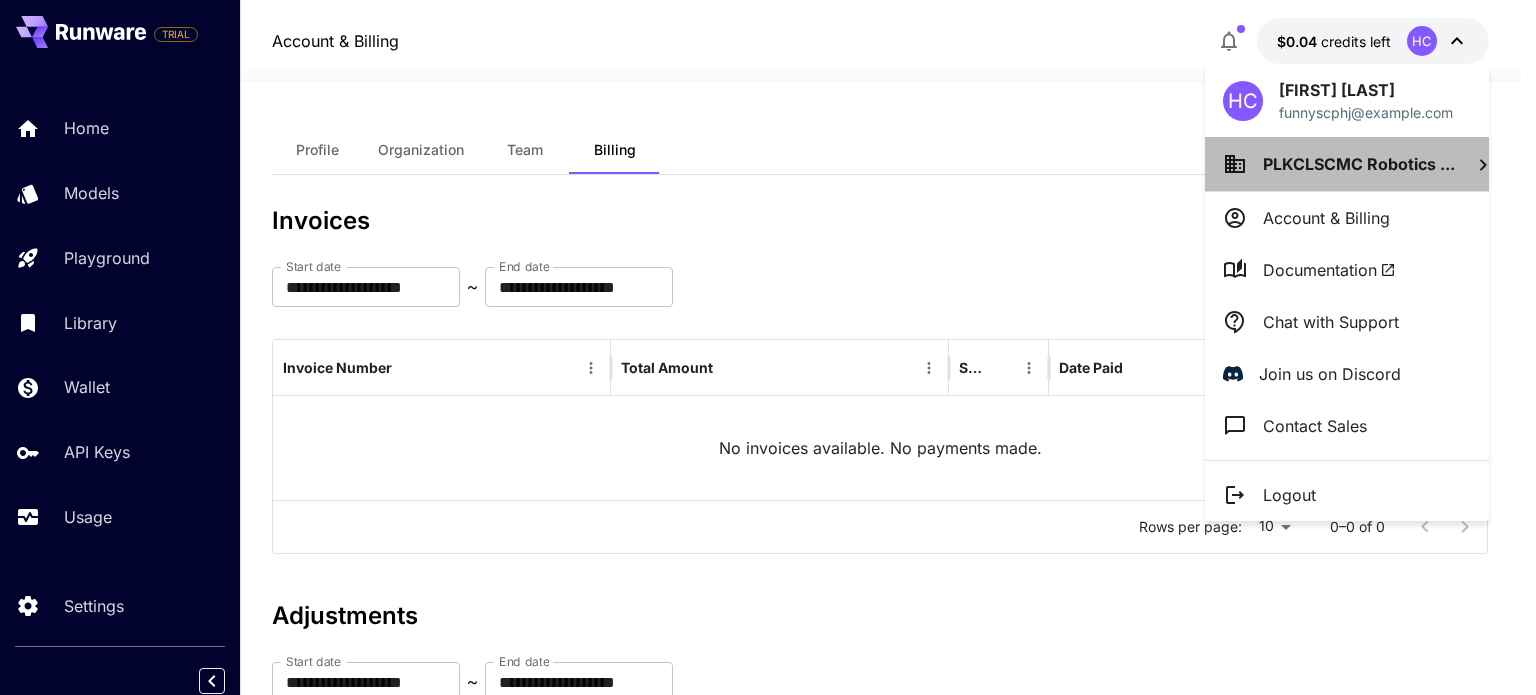 click on "PLKCLSCMC Robotics ..." at bounding box center [1359, 164] 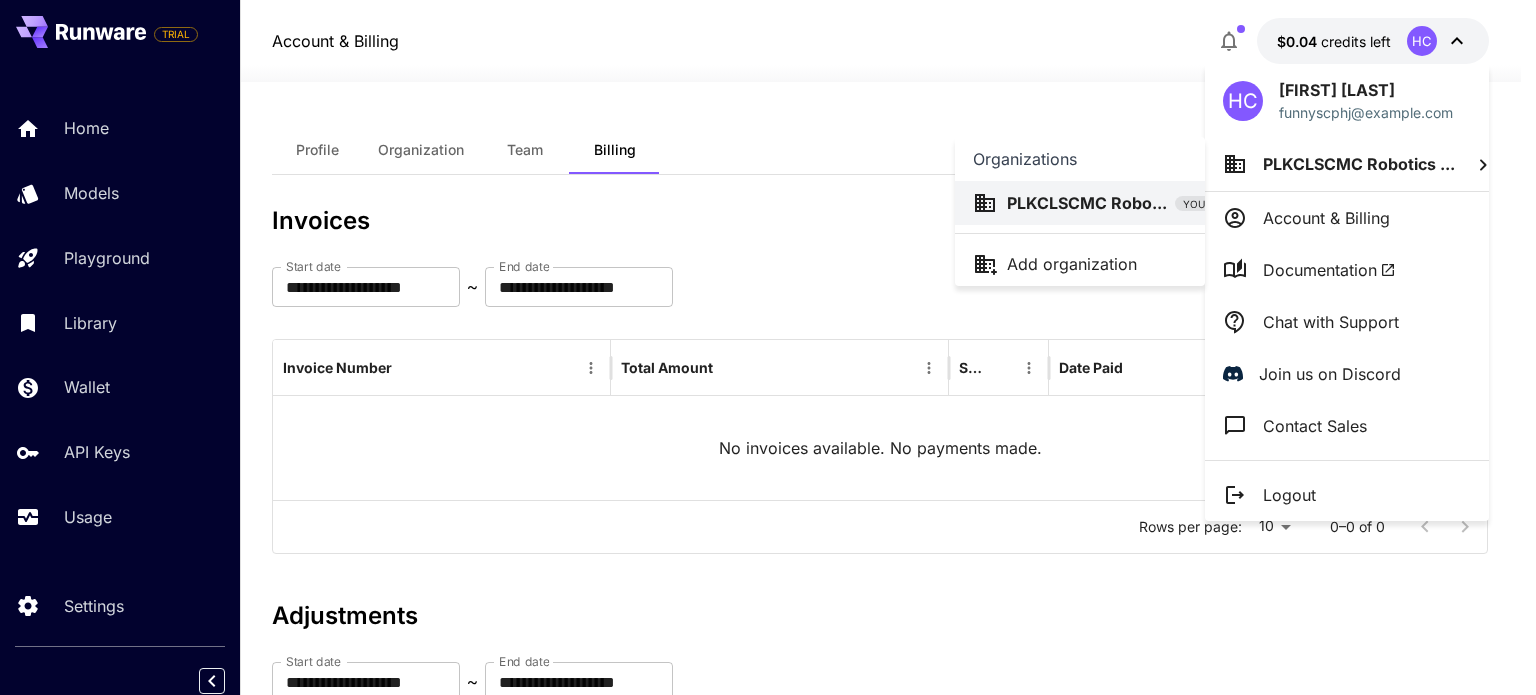 click at bounding box center [768, 347] 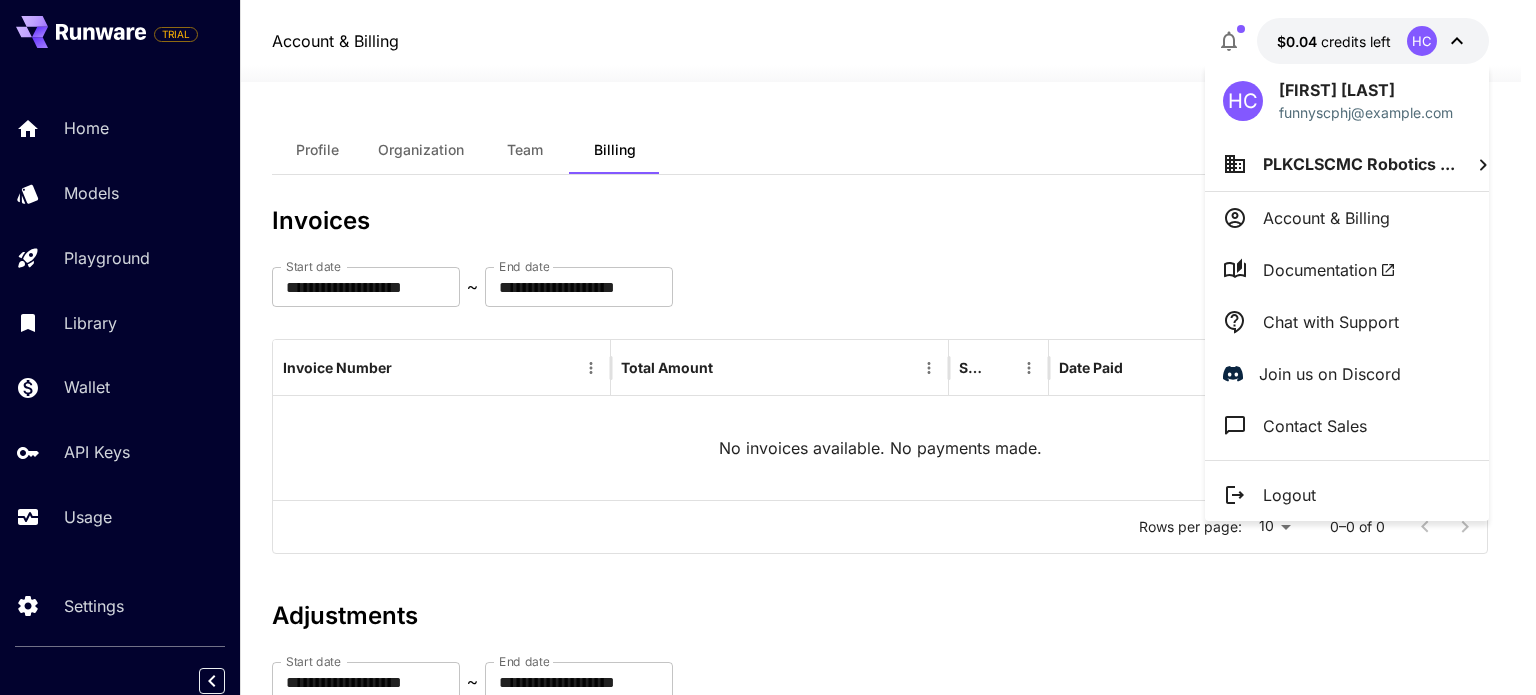 click at bounding box center (768, 347) 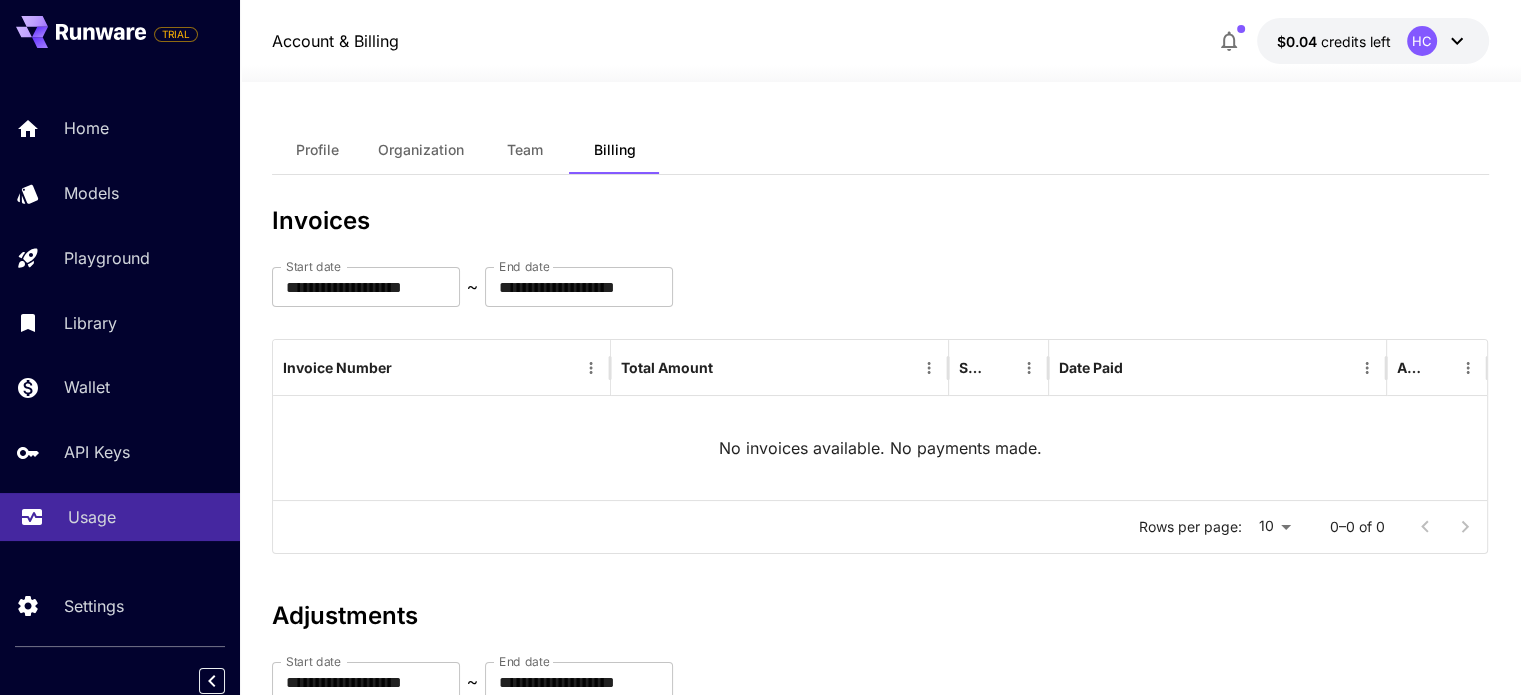 click on "Usage" at bounding box center (120, 517) 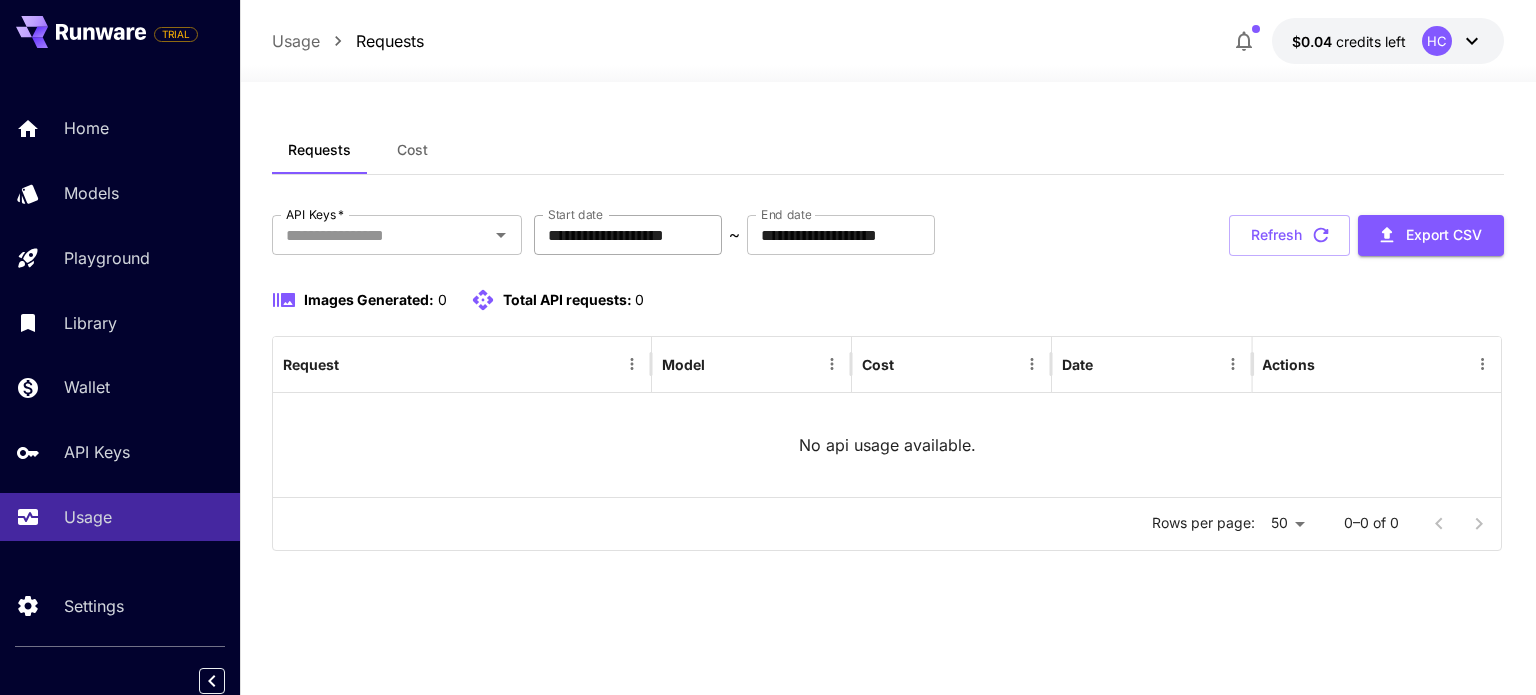 click on "**********" at bounding box center [628, 235] 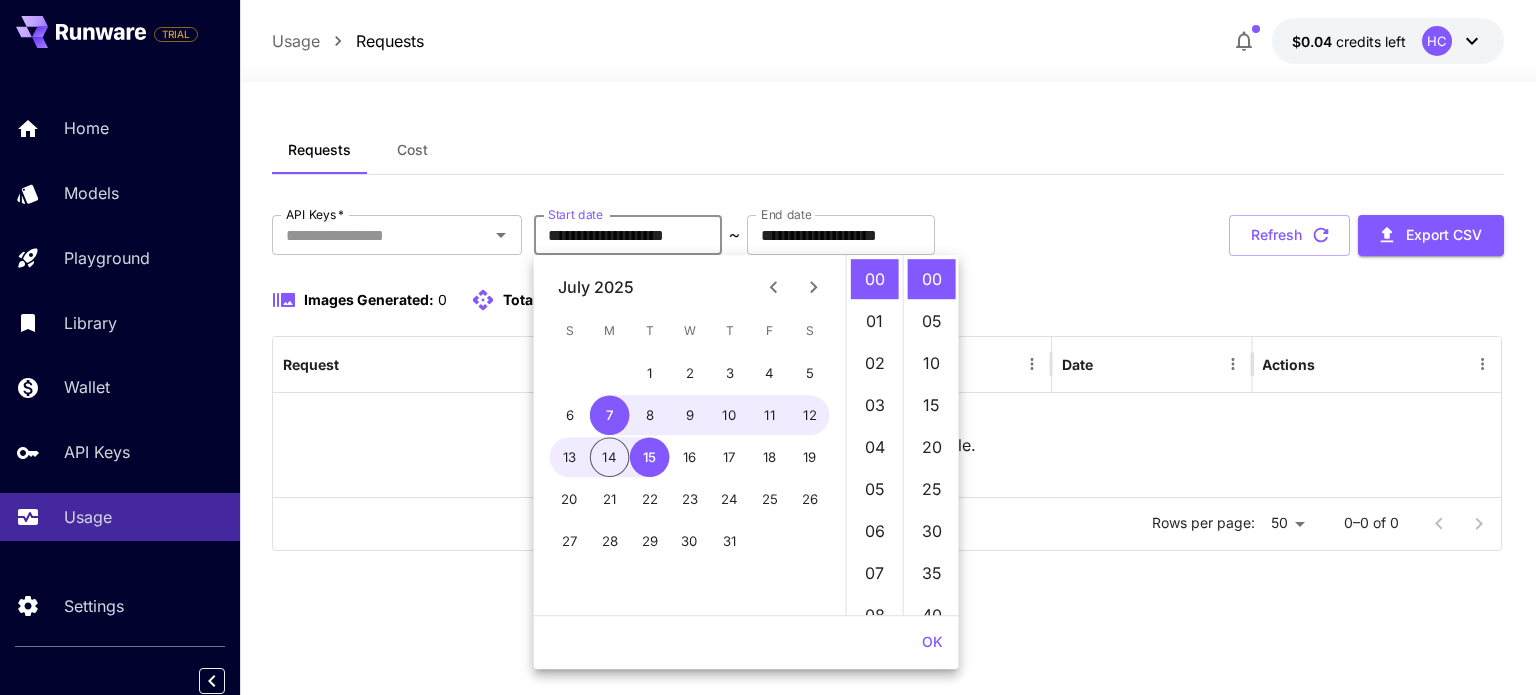 click at bounding box center (794, 287) 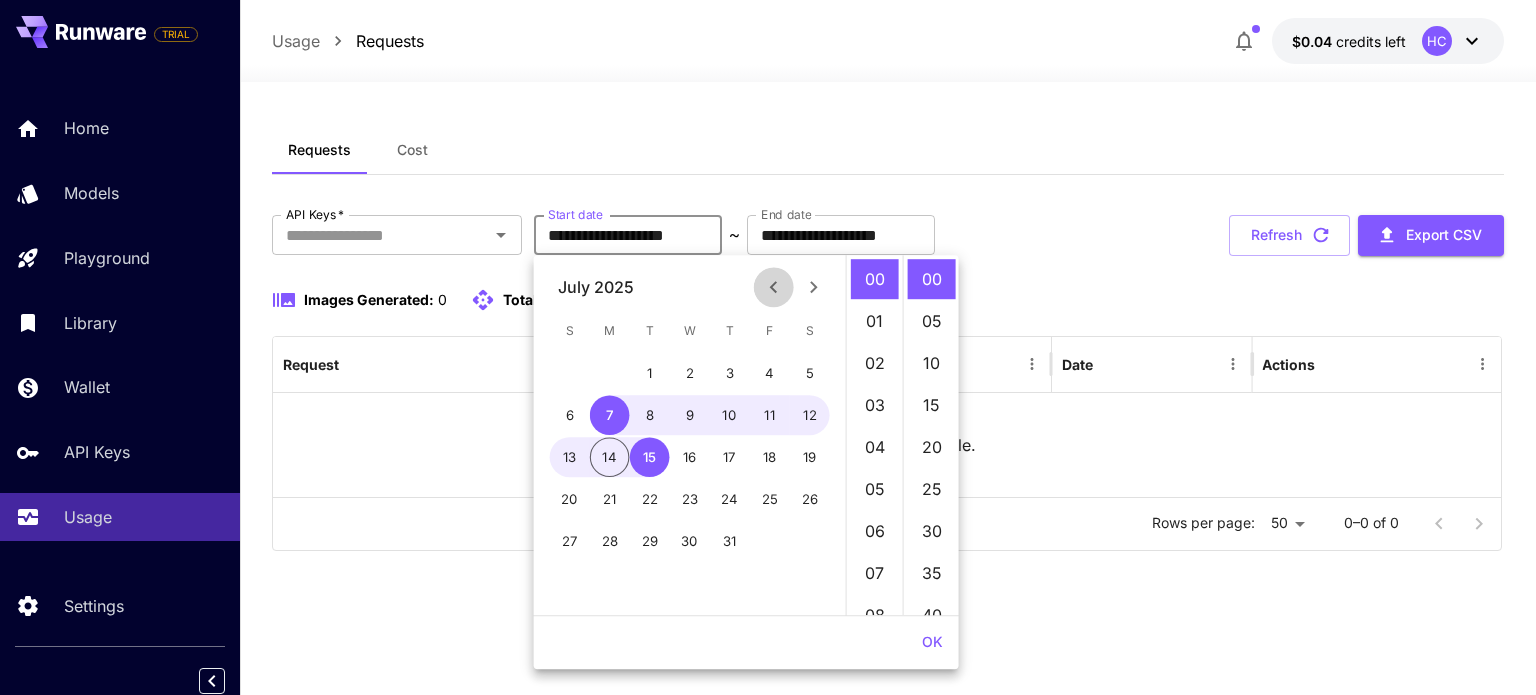 click at bounding box center (774, 287) 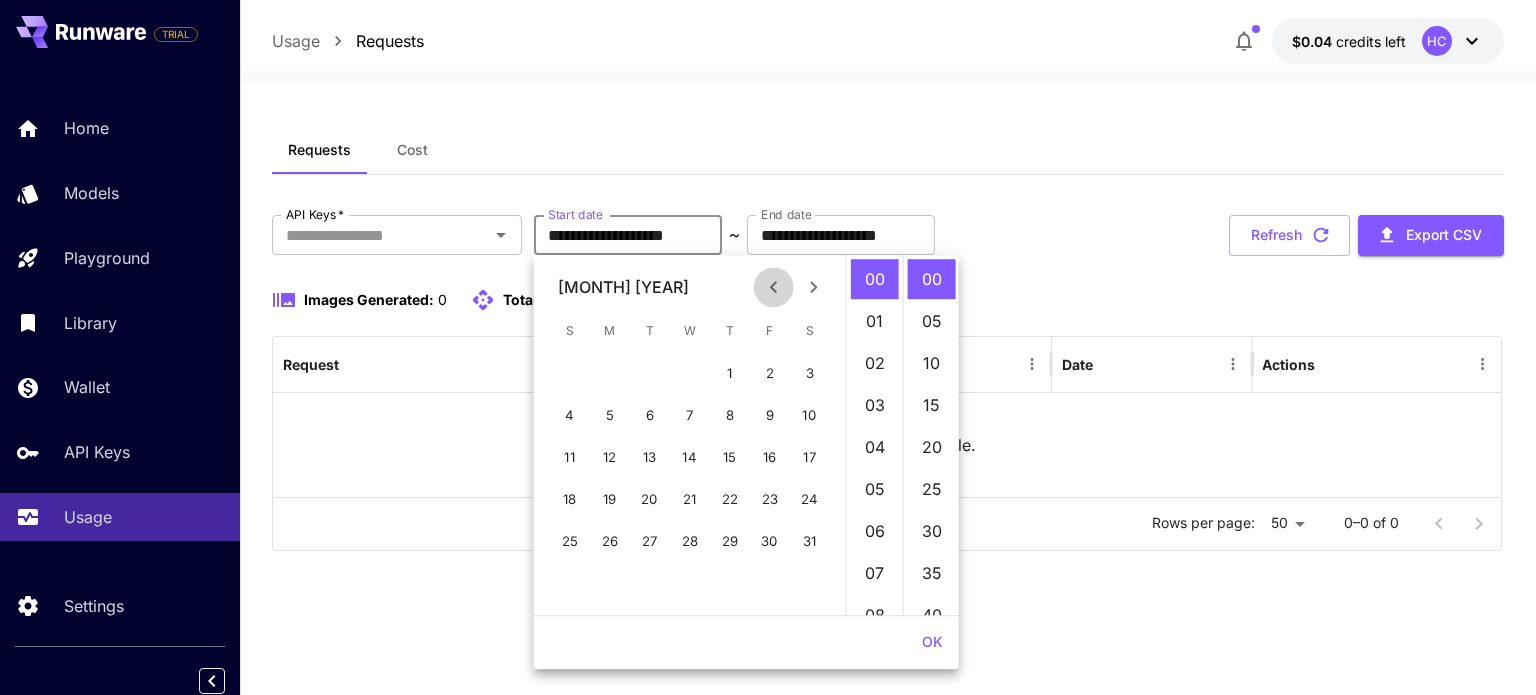 click at bounding box center [774, 287] 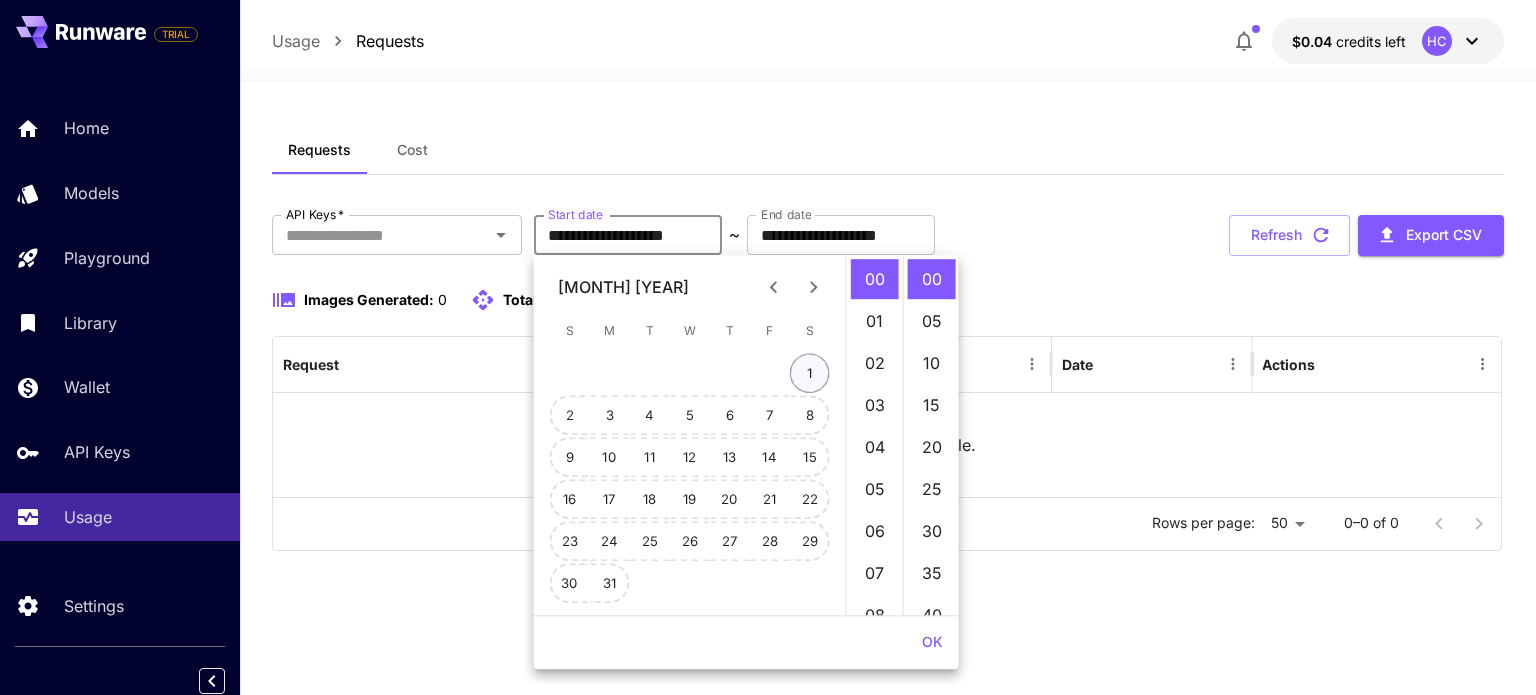 click on "1" at bounding box center (810, 373) 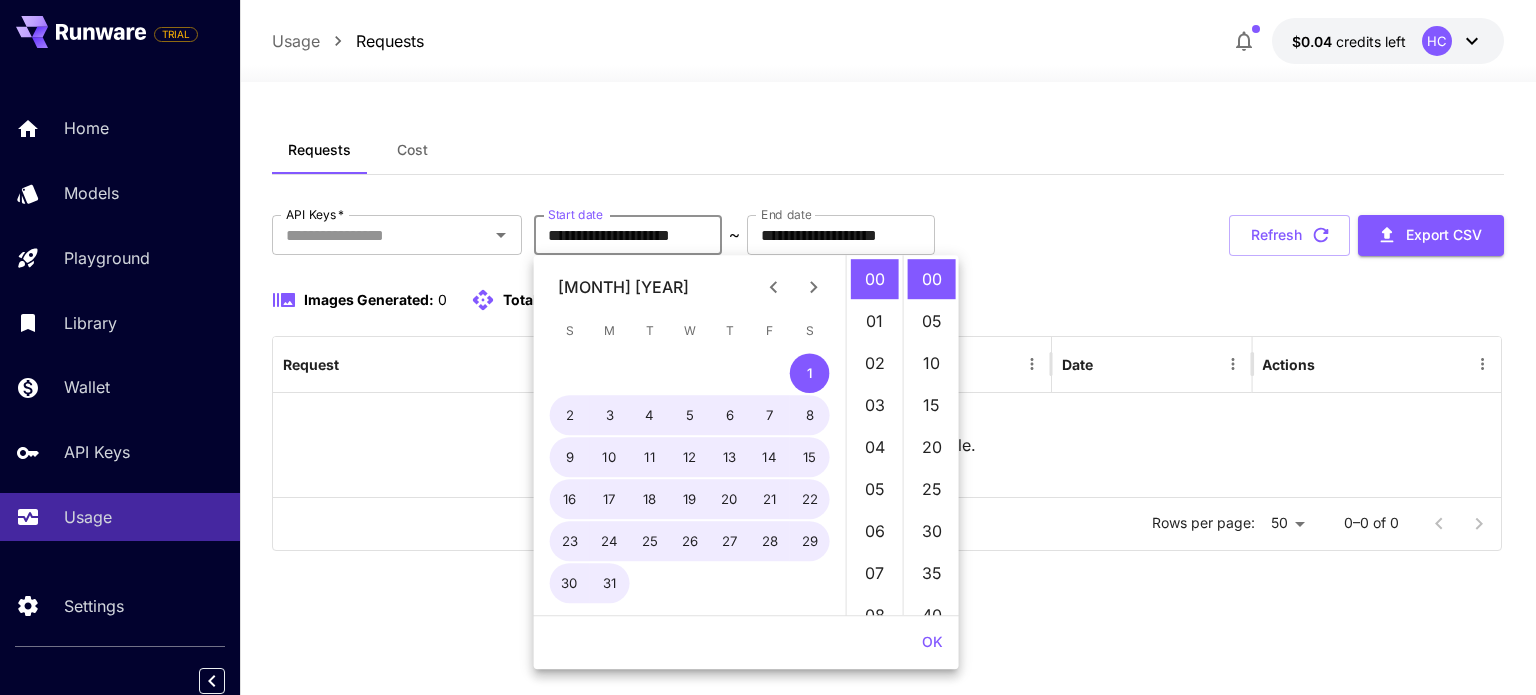 click on "**********" at bounding box center [887, 388] 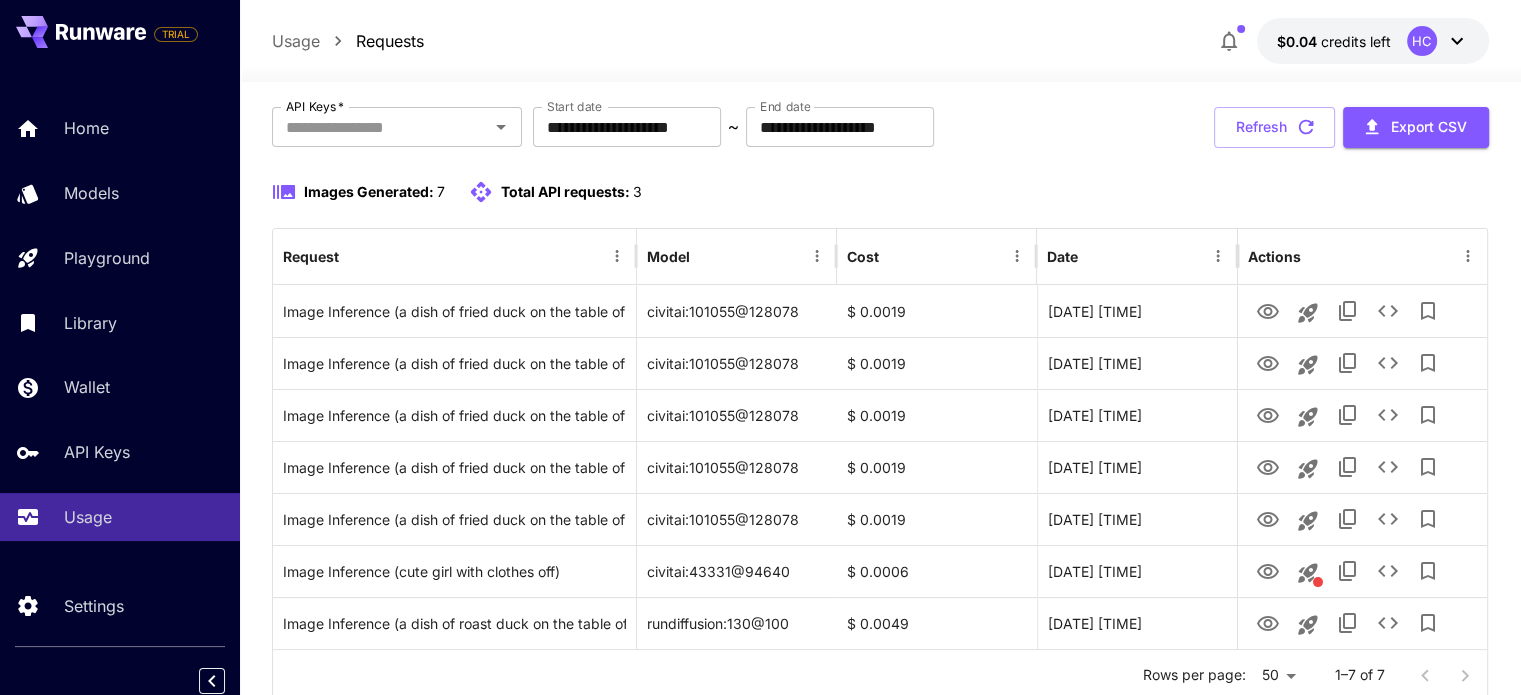 scroll, scrollTop: 174, scrollLeft: 0, axis: vertical 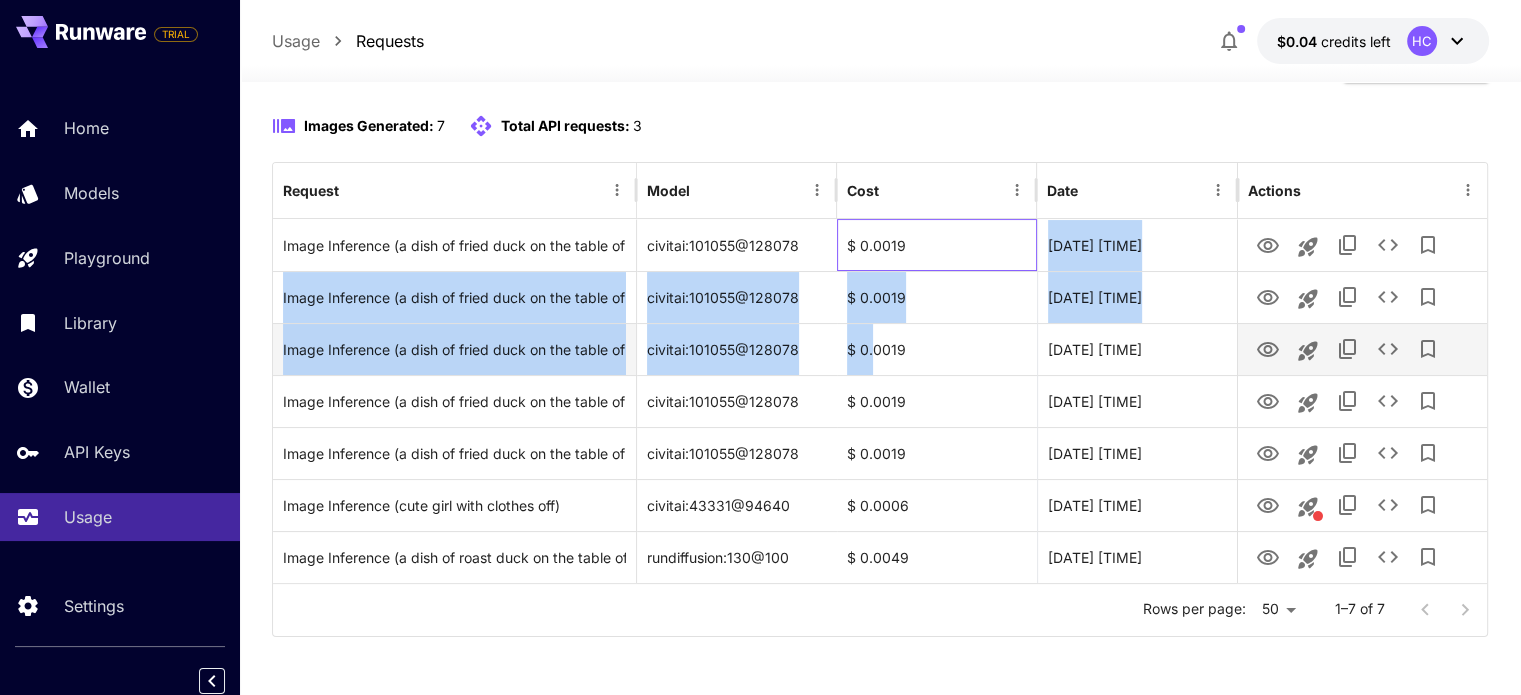 drag, startPoint x: 932, startPoint y: 234, endPoint x: 874, endPoint y: 324, distance: 107.07007 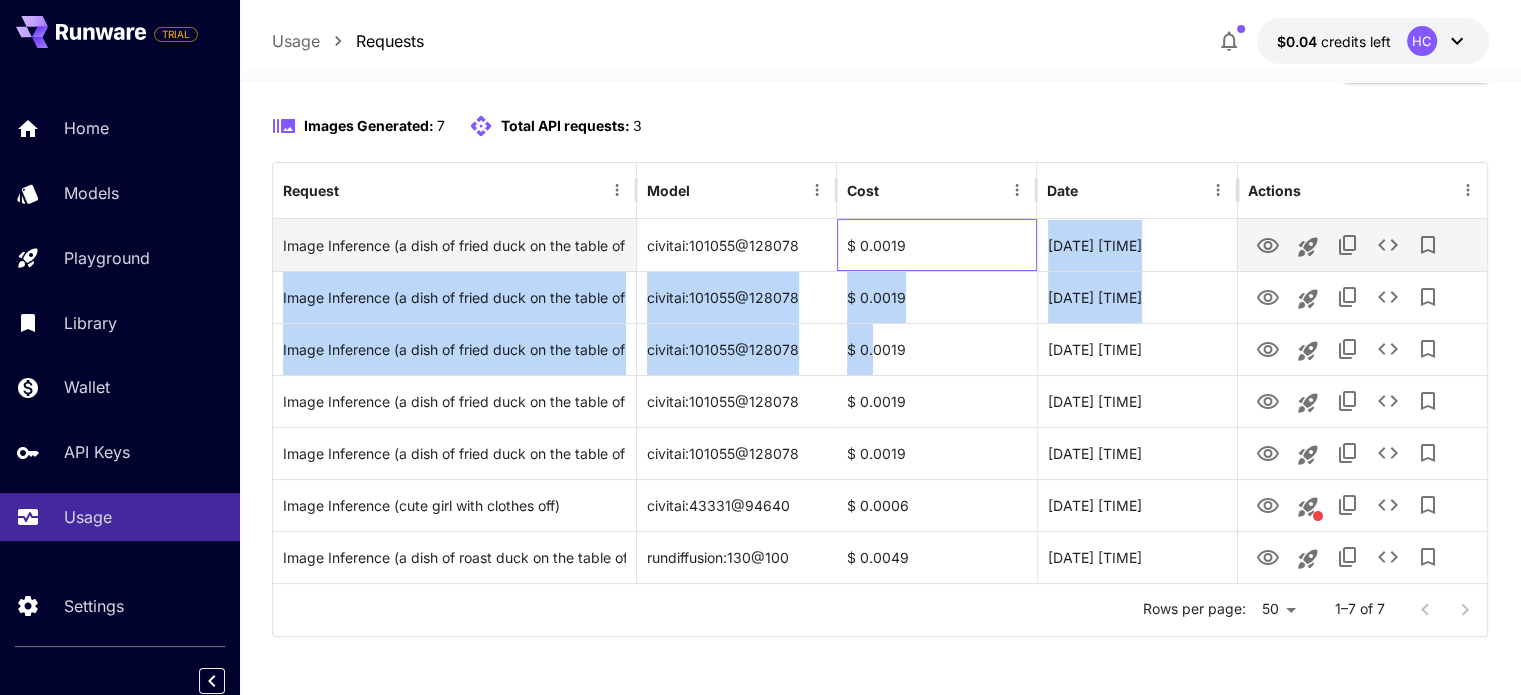 click on "$ 0.0019" at bounding box center (937, 245) 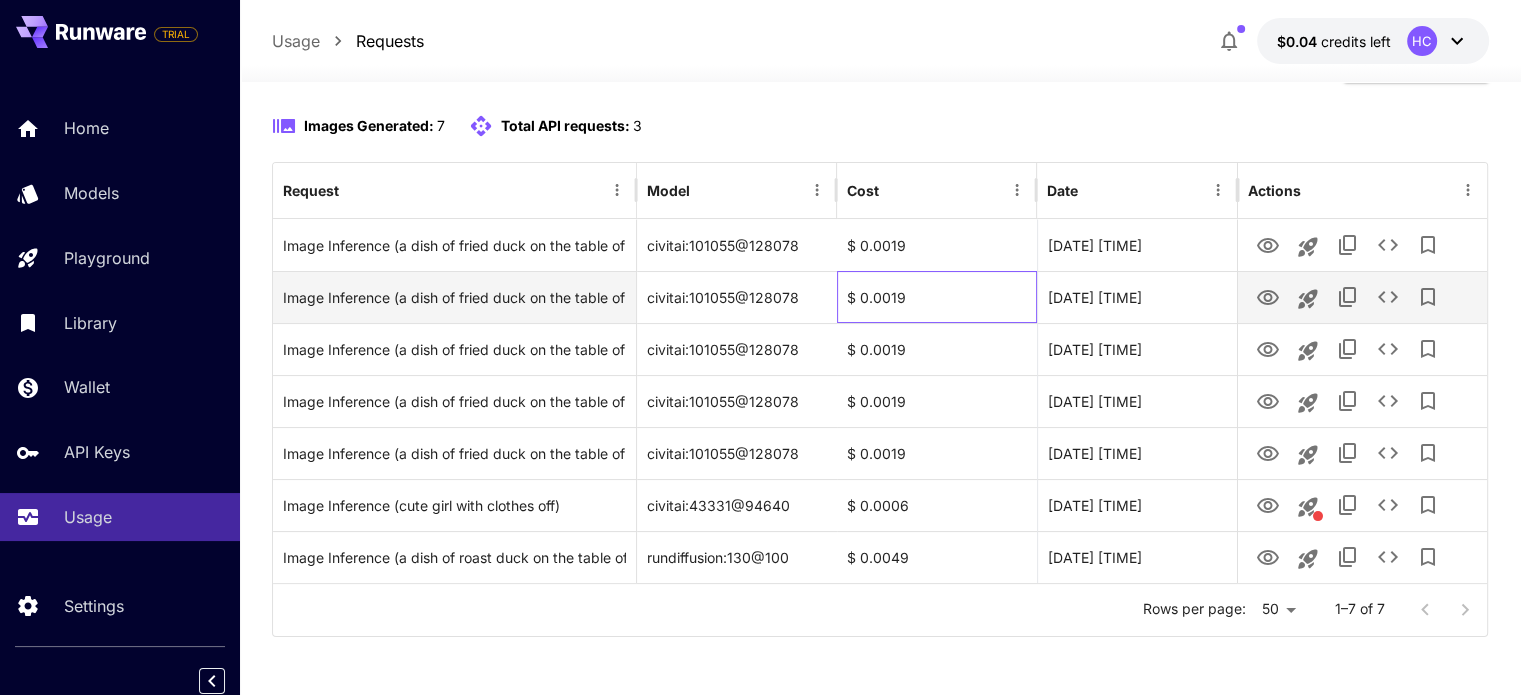 click on "$ 0.0019" at bounding box center (937, 297) 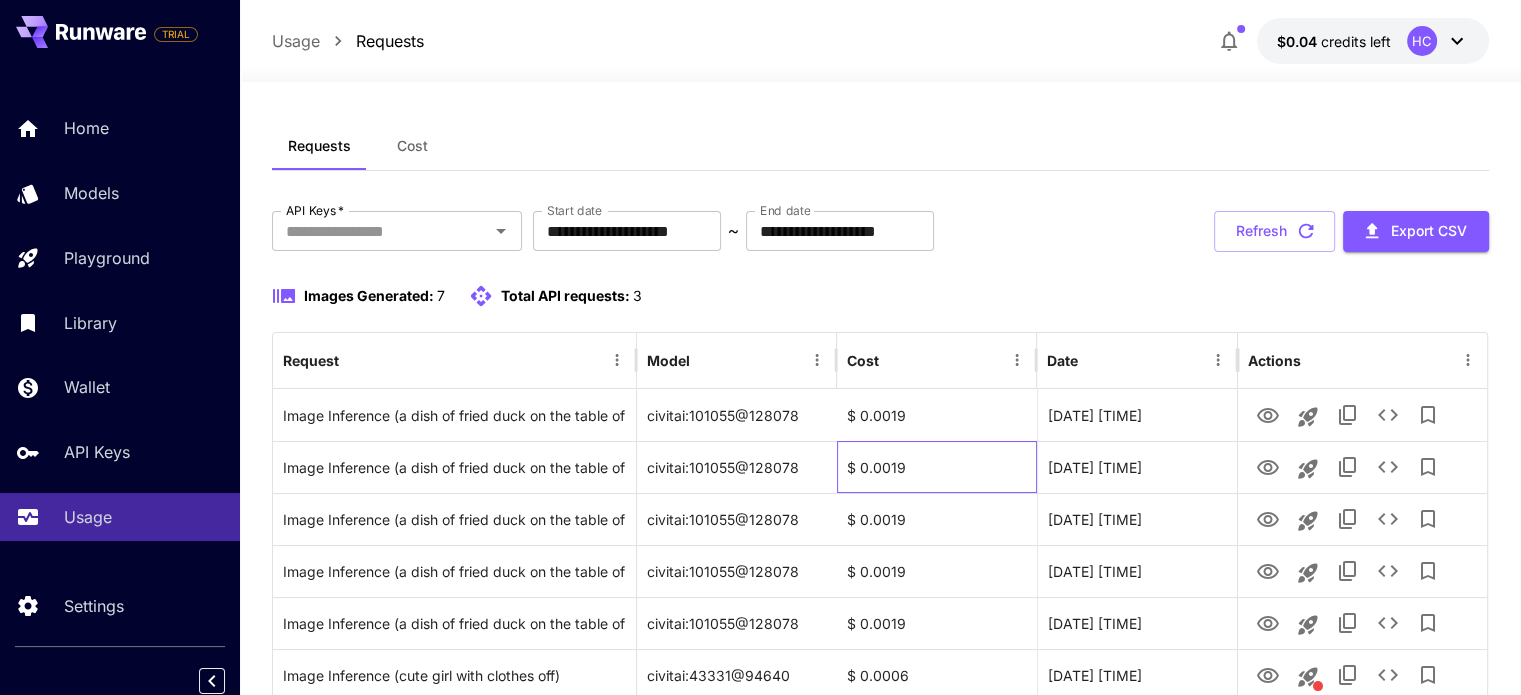 scroll, scrollTop: 0, scrollLeft: 0, axis: both 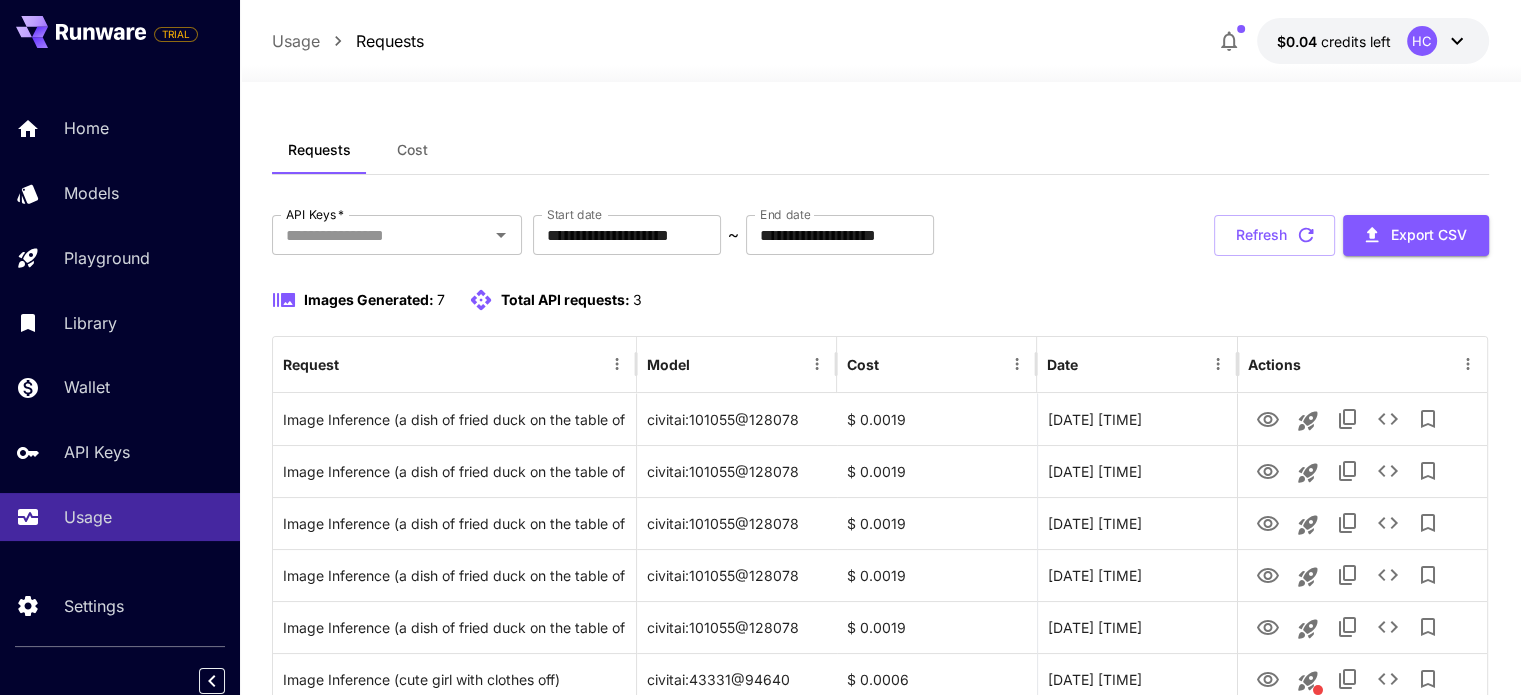 click 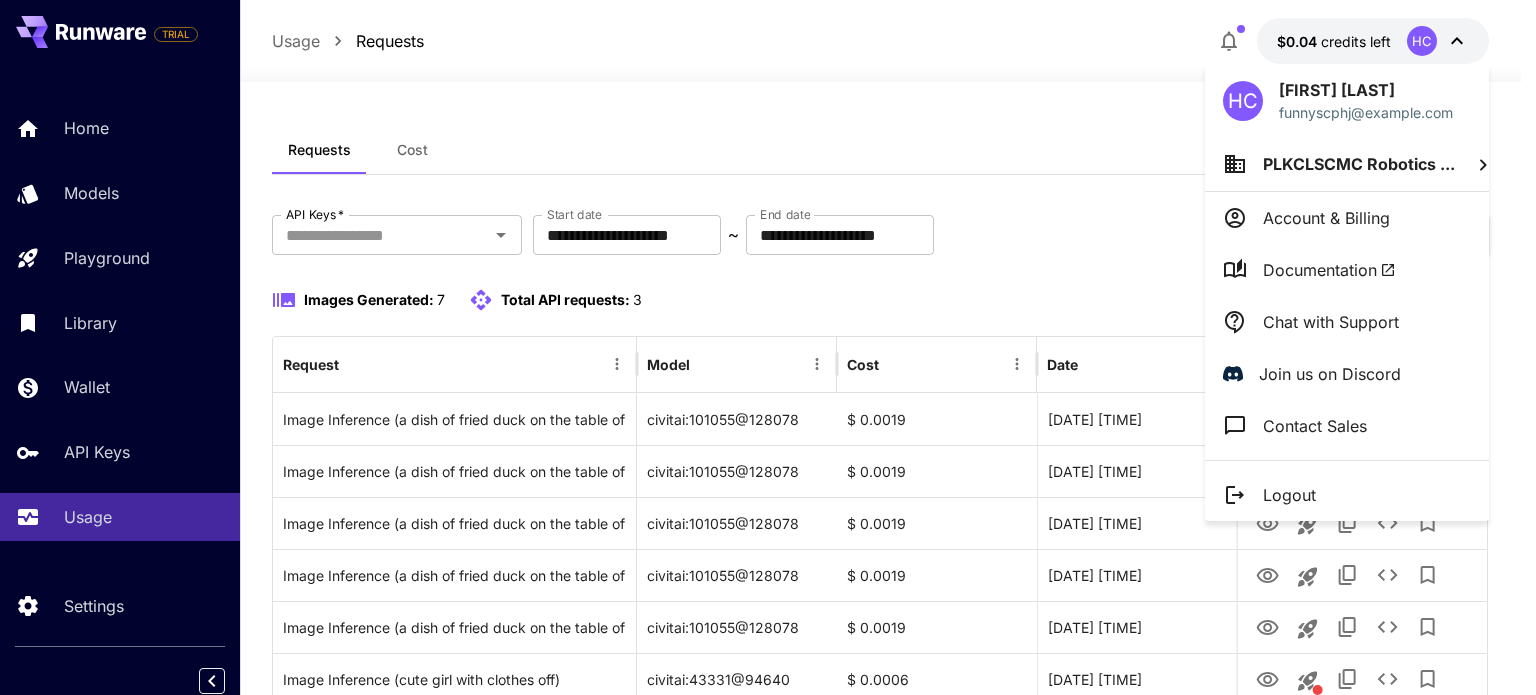 click on "Logout" at bounding box center (1289, 495) 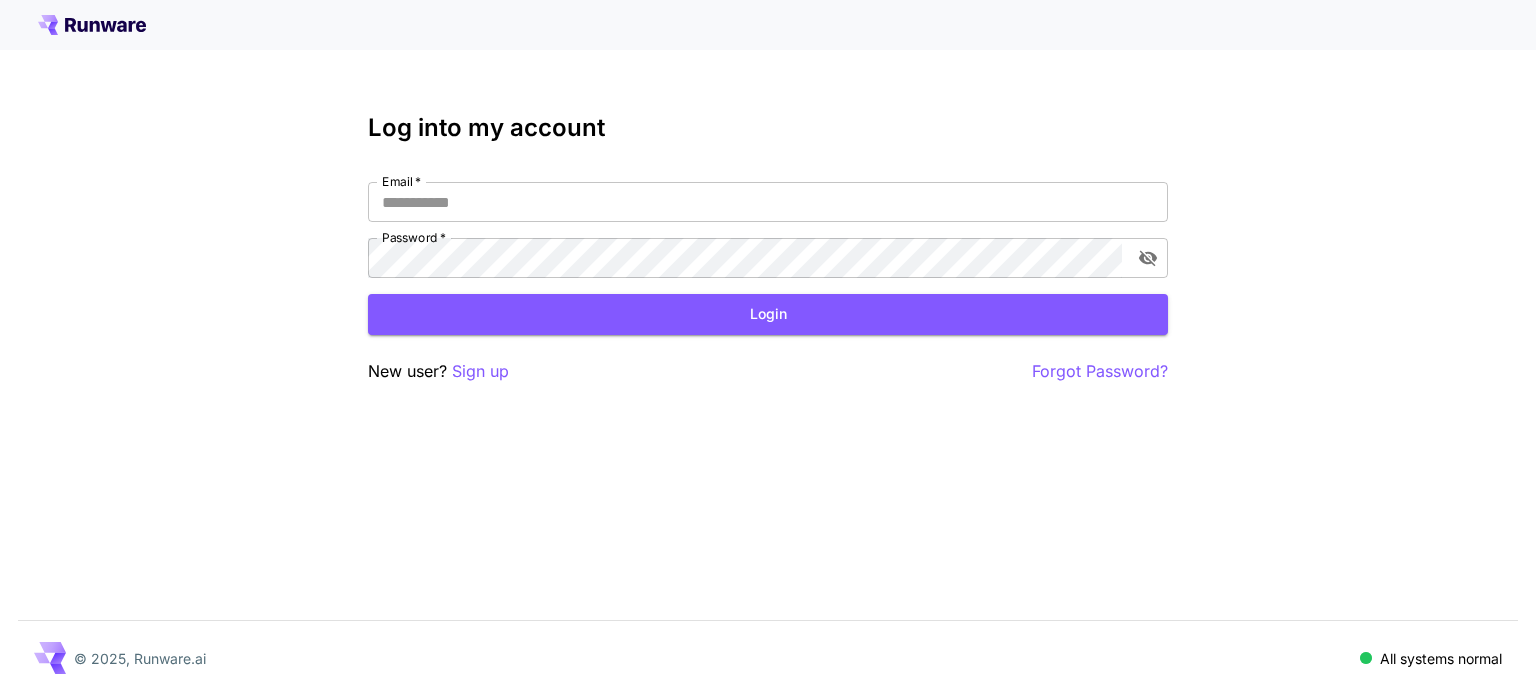 type on "**********" 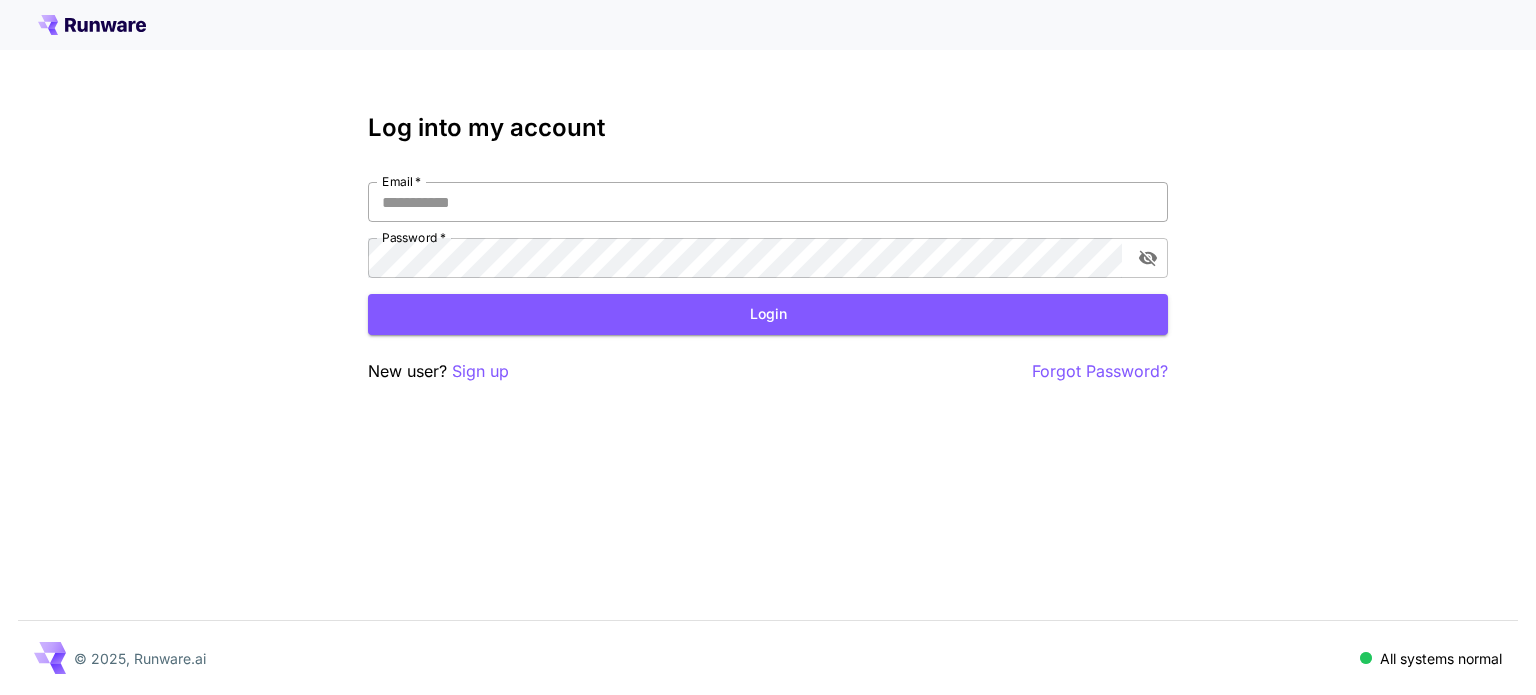 scroll, scrollTop: 0, scrollLeft: 0, axis: both 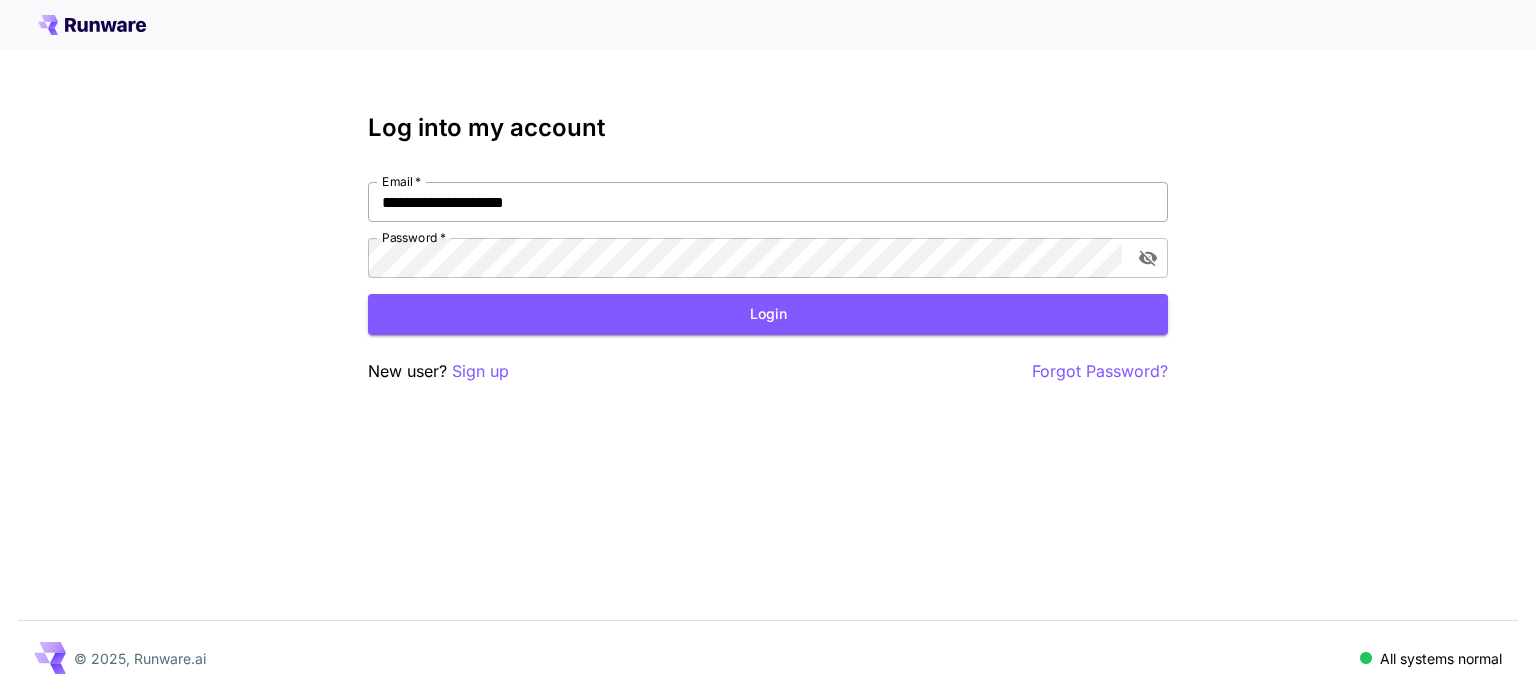 click on "**********" at bounding box center (768, 202) 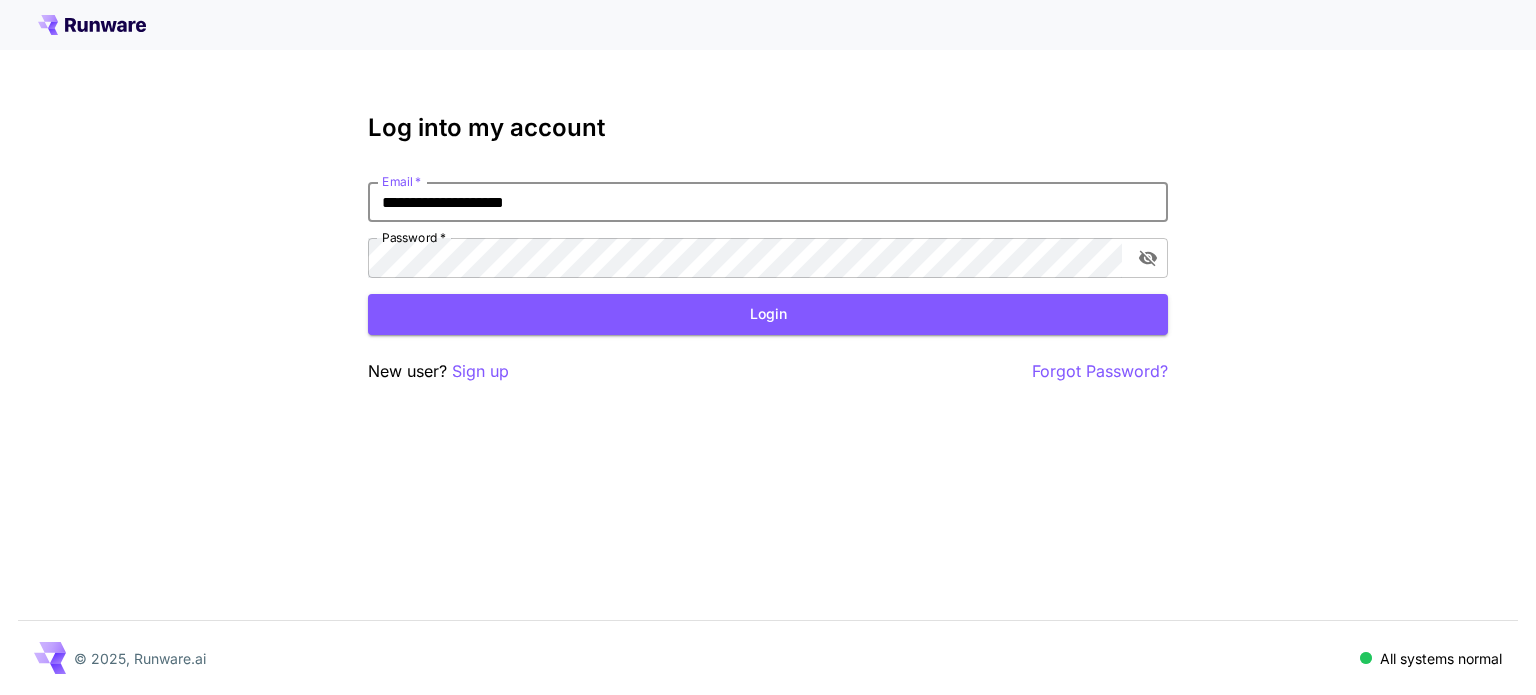 drag, startPoint x: 708, startPoint y: 211, endPoint x: 174, endPoint y: 219, distance: 534.05994 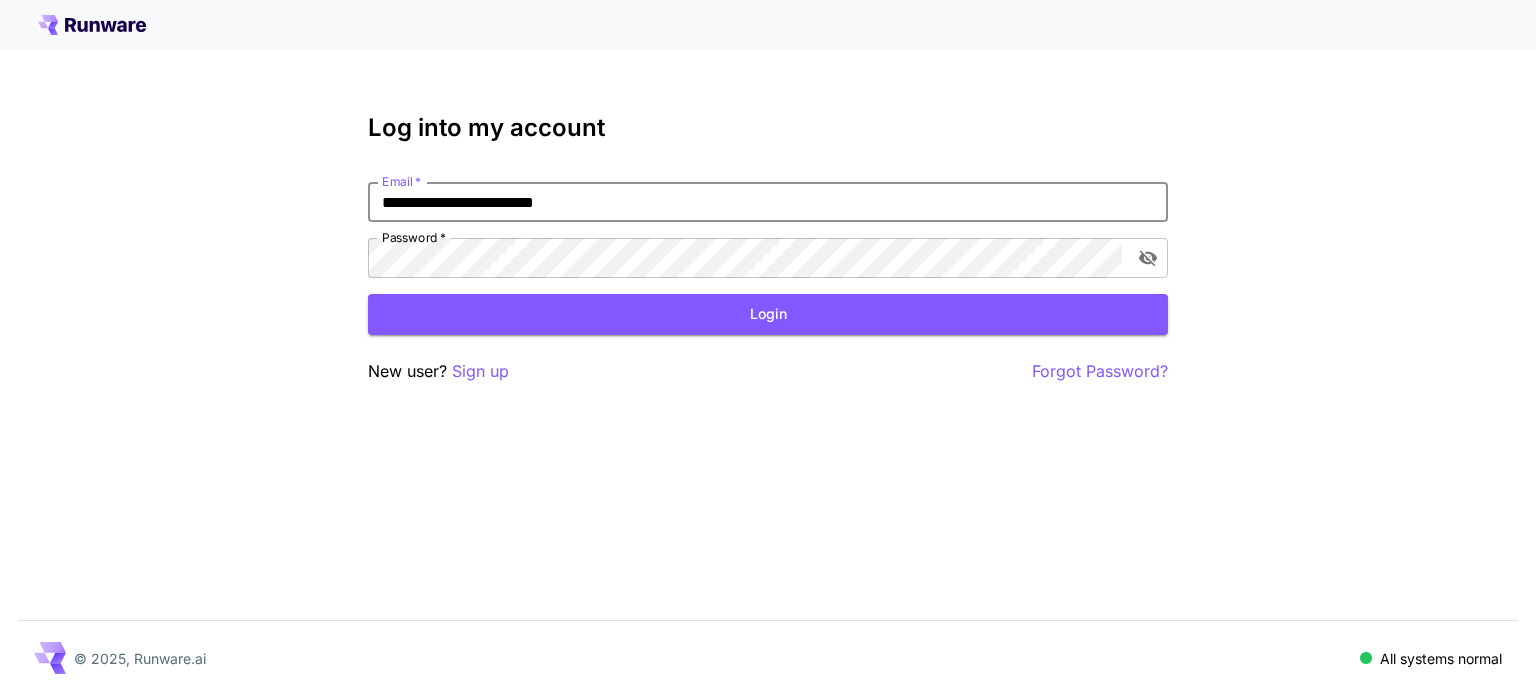 type on "**********" 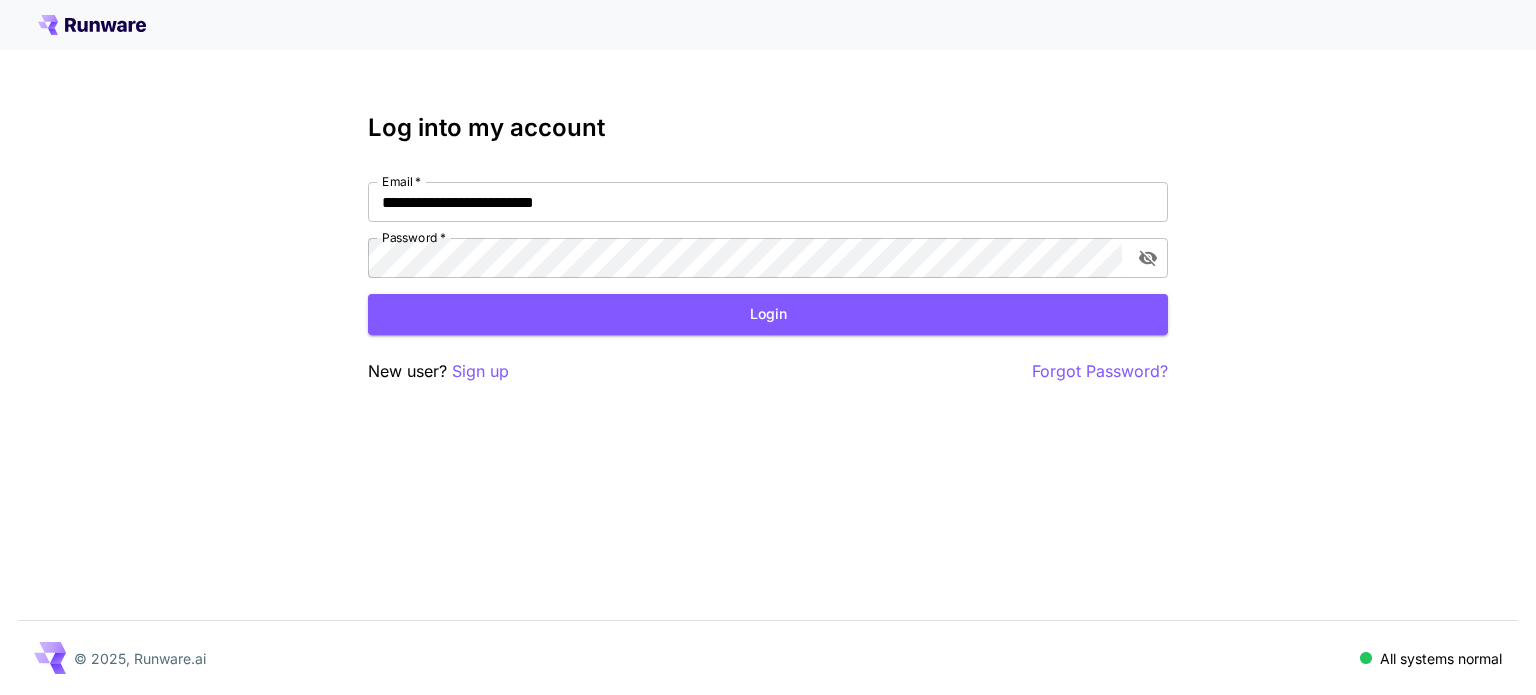 click on "**********" at bounding box center (768, 230) 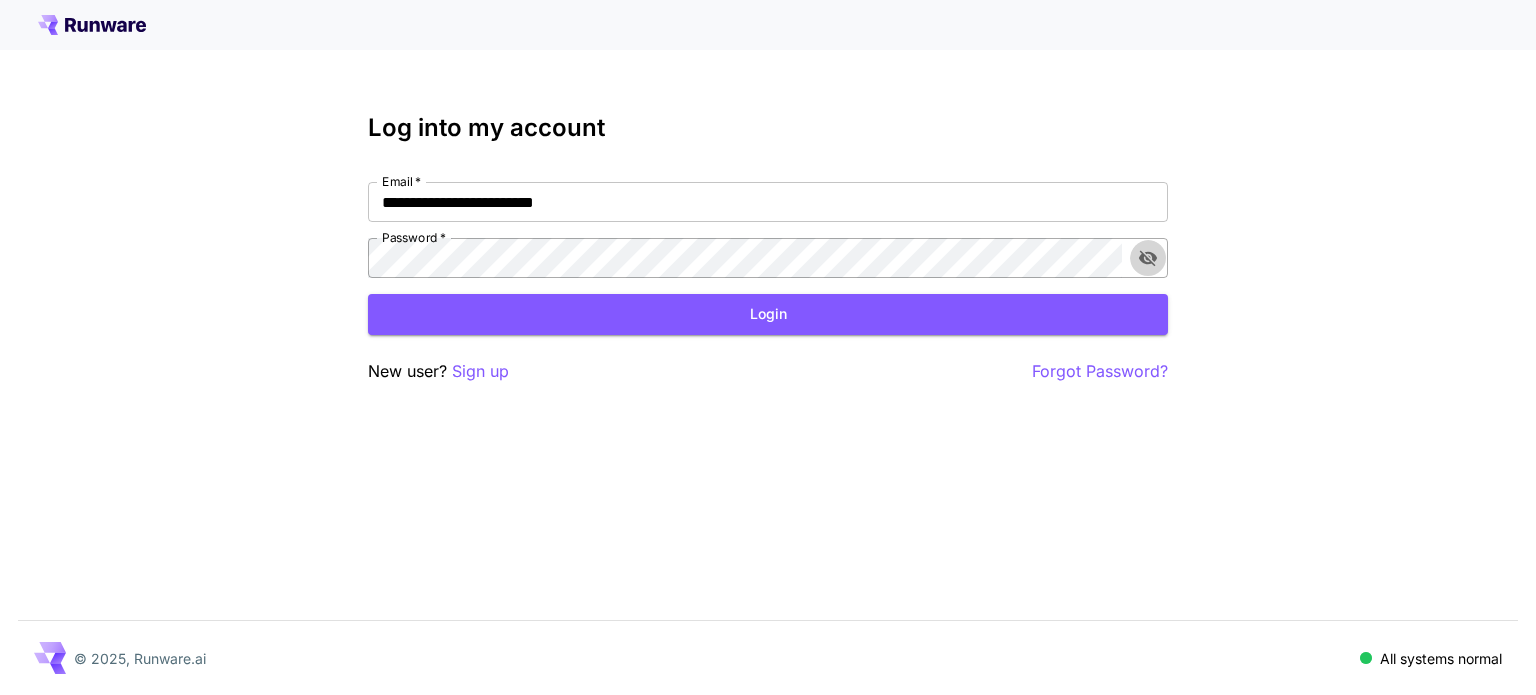 click 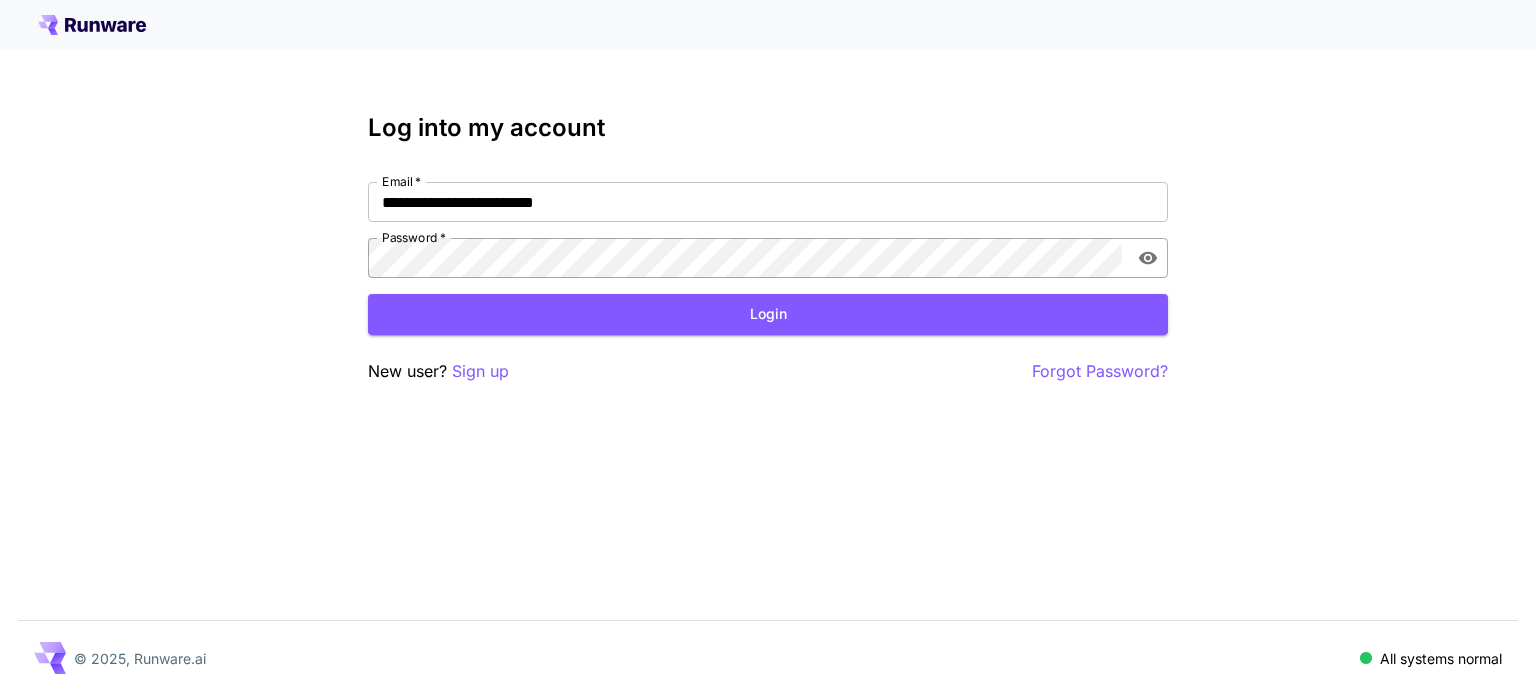 drag, startPoint x: 844, startPoint y: 290, endPoint x: 824, endPoint y: 287, distance: 20.22375 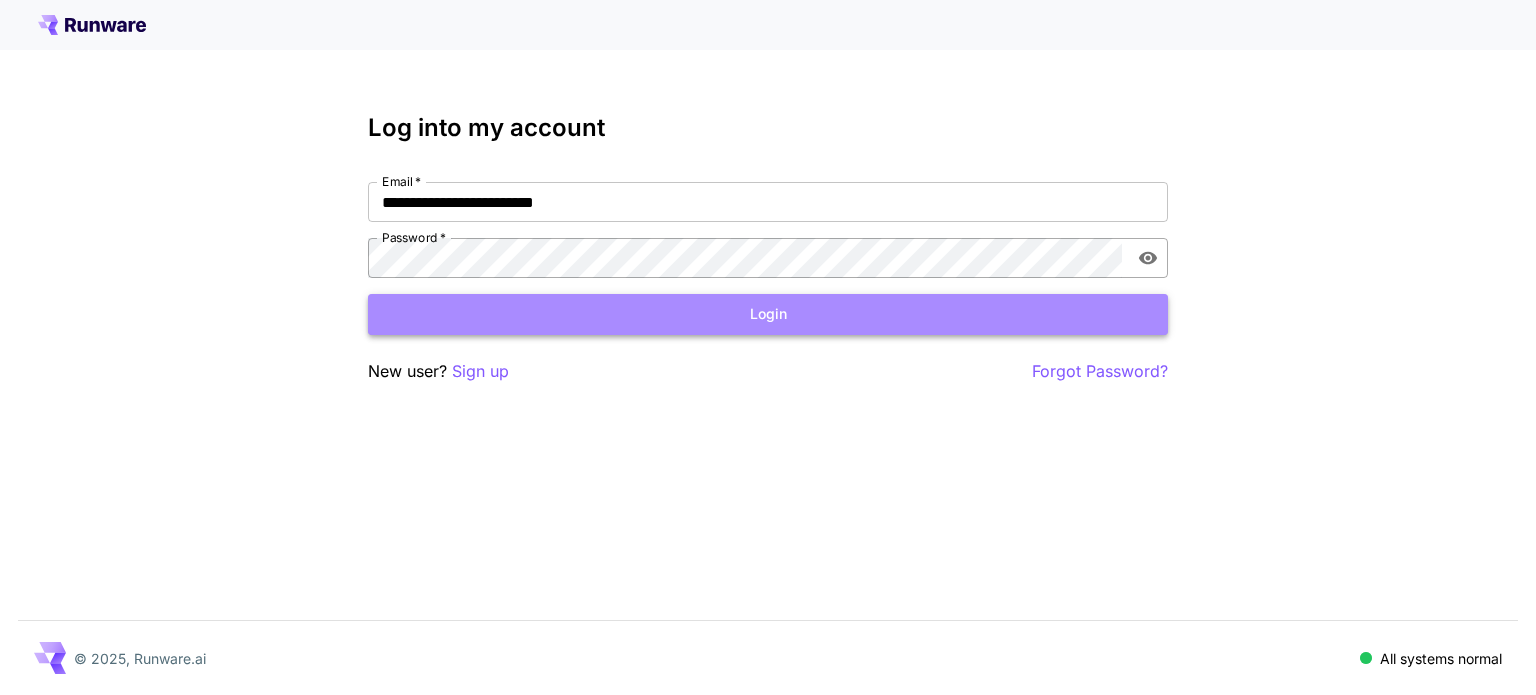 click on "Login" at bounding box center [768, 314] 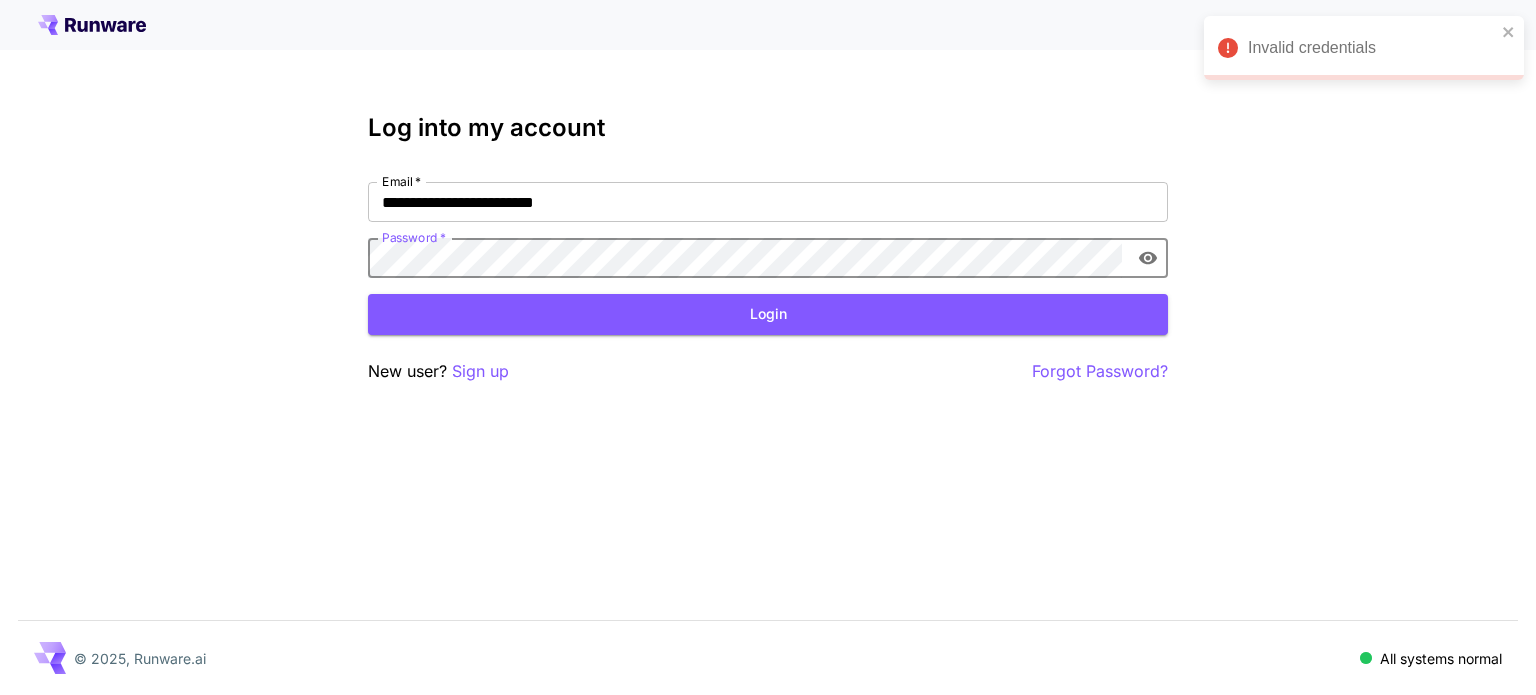 click on "**********" at bounding box center [768, 347] 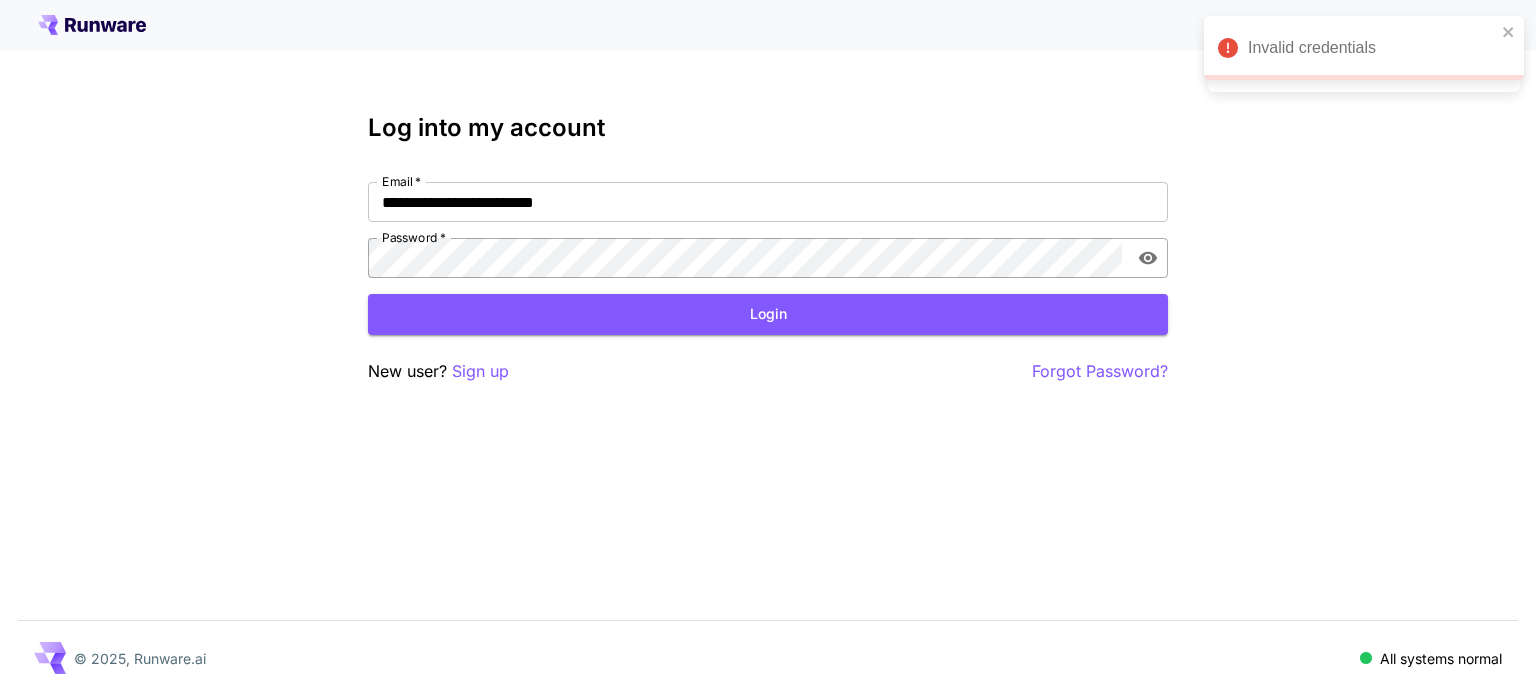 click on "**********" at bounding box center (768, 249) 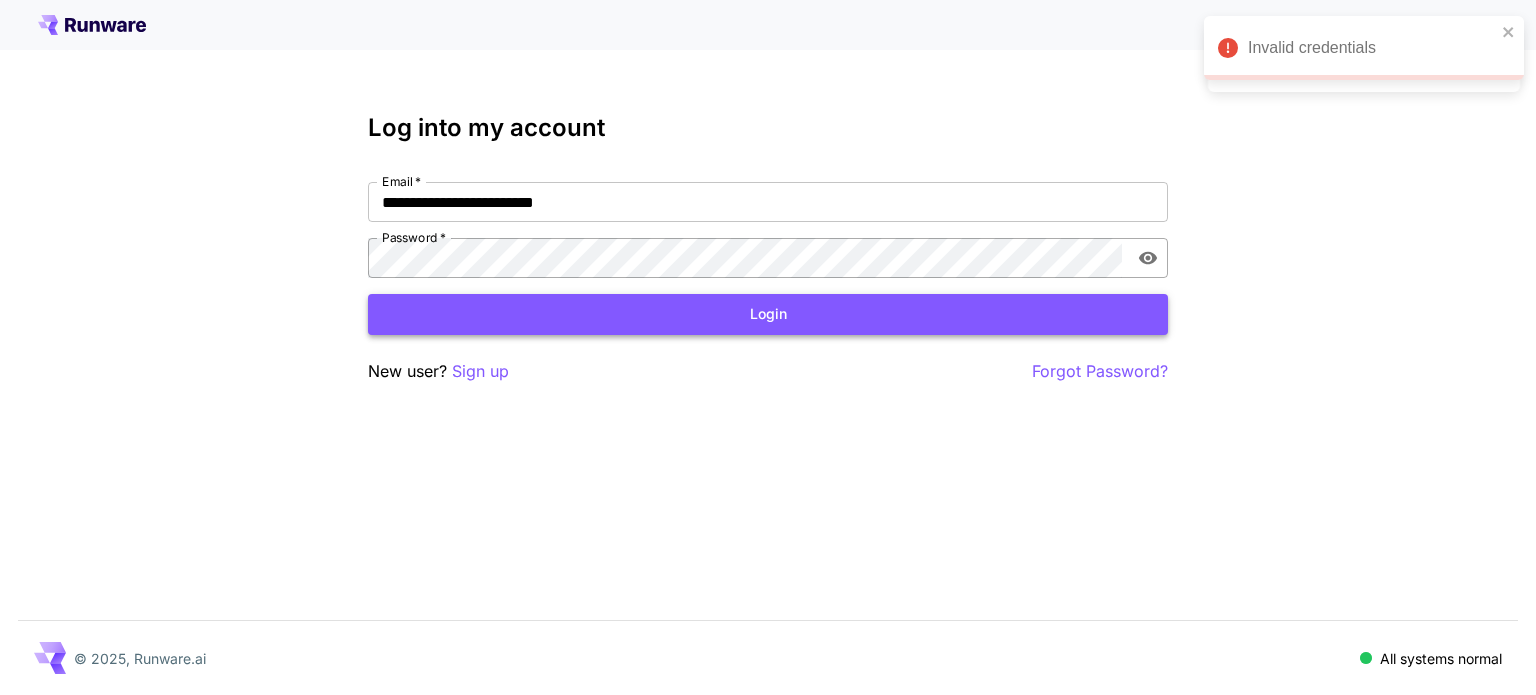 click on "Login" at bounding box center [768, 314] 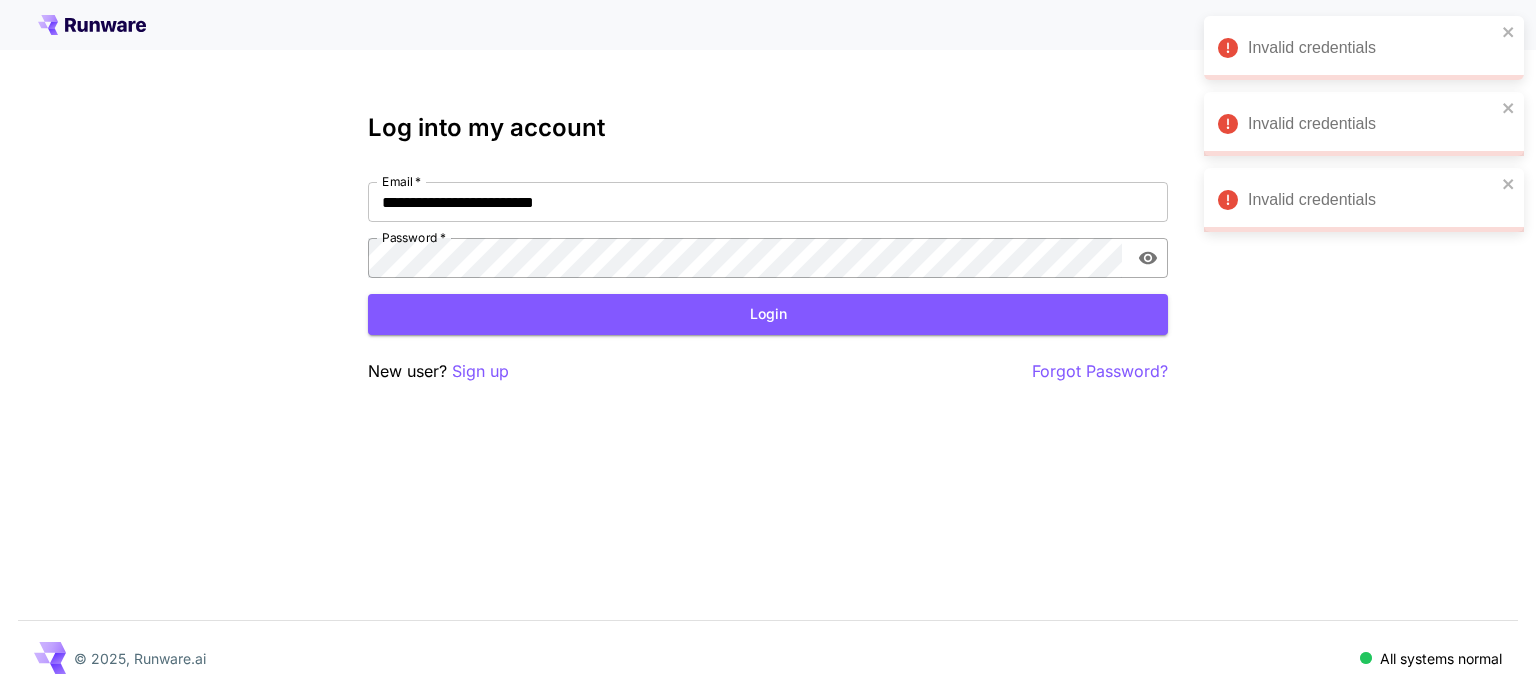 click on "Invalid credentials" at bounding box center (1364, 48) 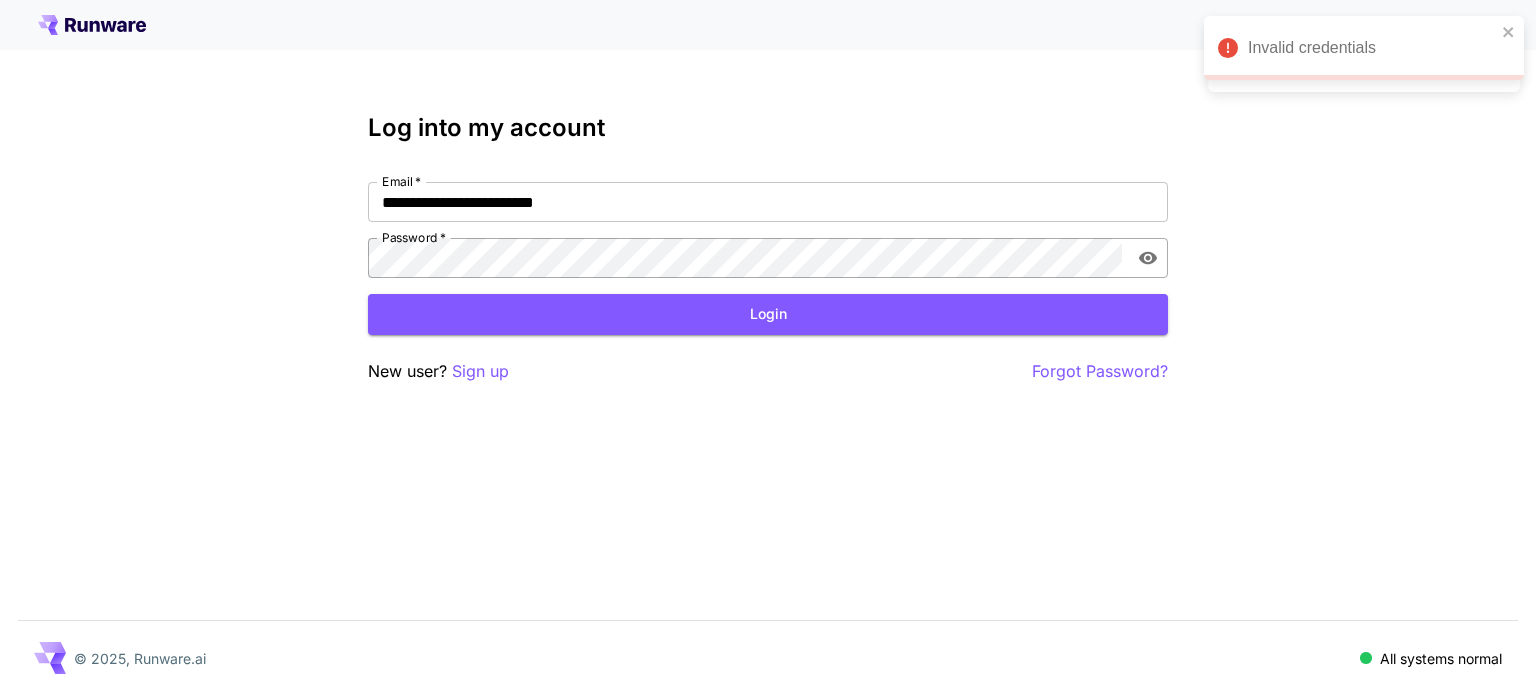 click at bounding box center (768, 25) 